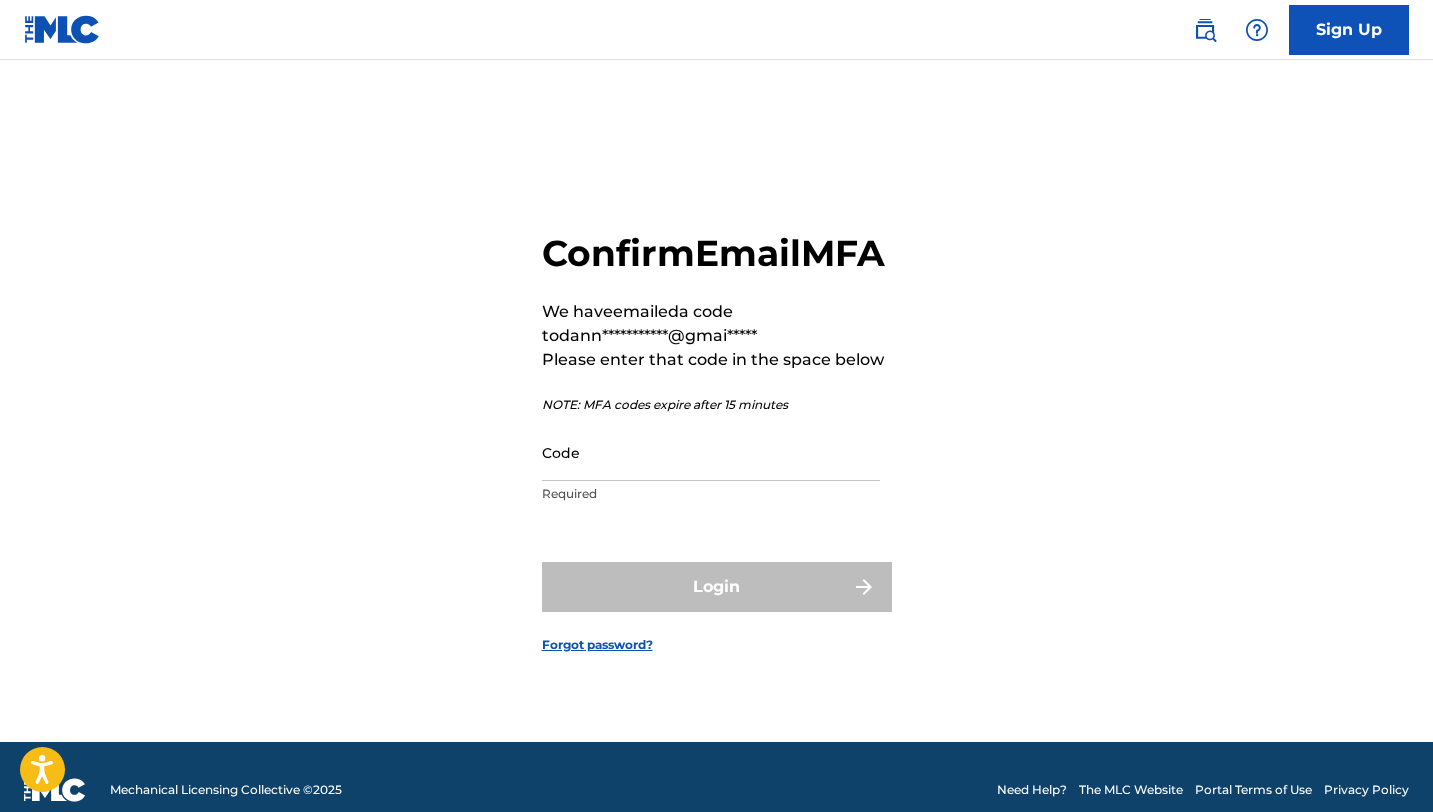scroll, scrollTop: 0, scrollLeft: 0, axis: both 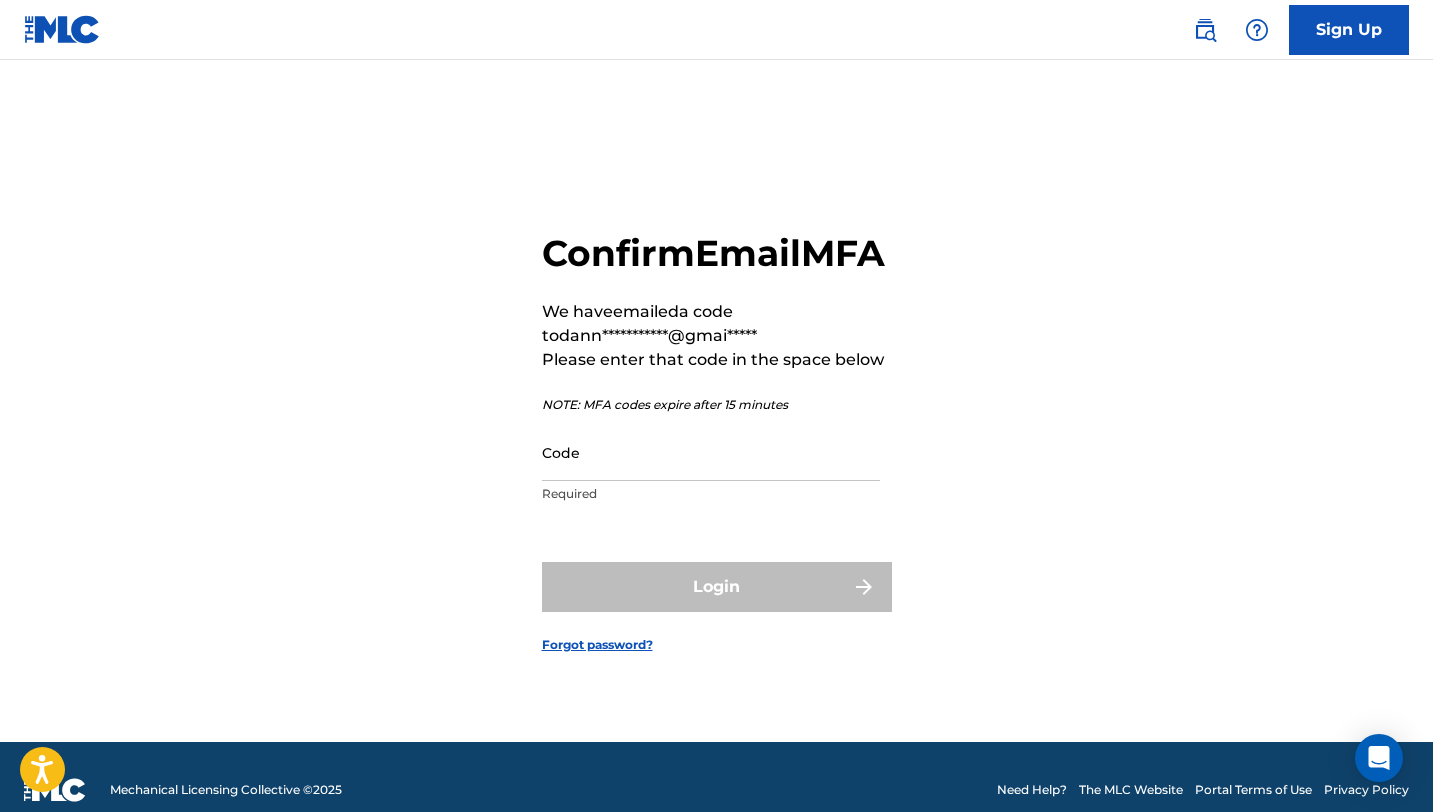 click on "Code" at bounding box center (711, 452) 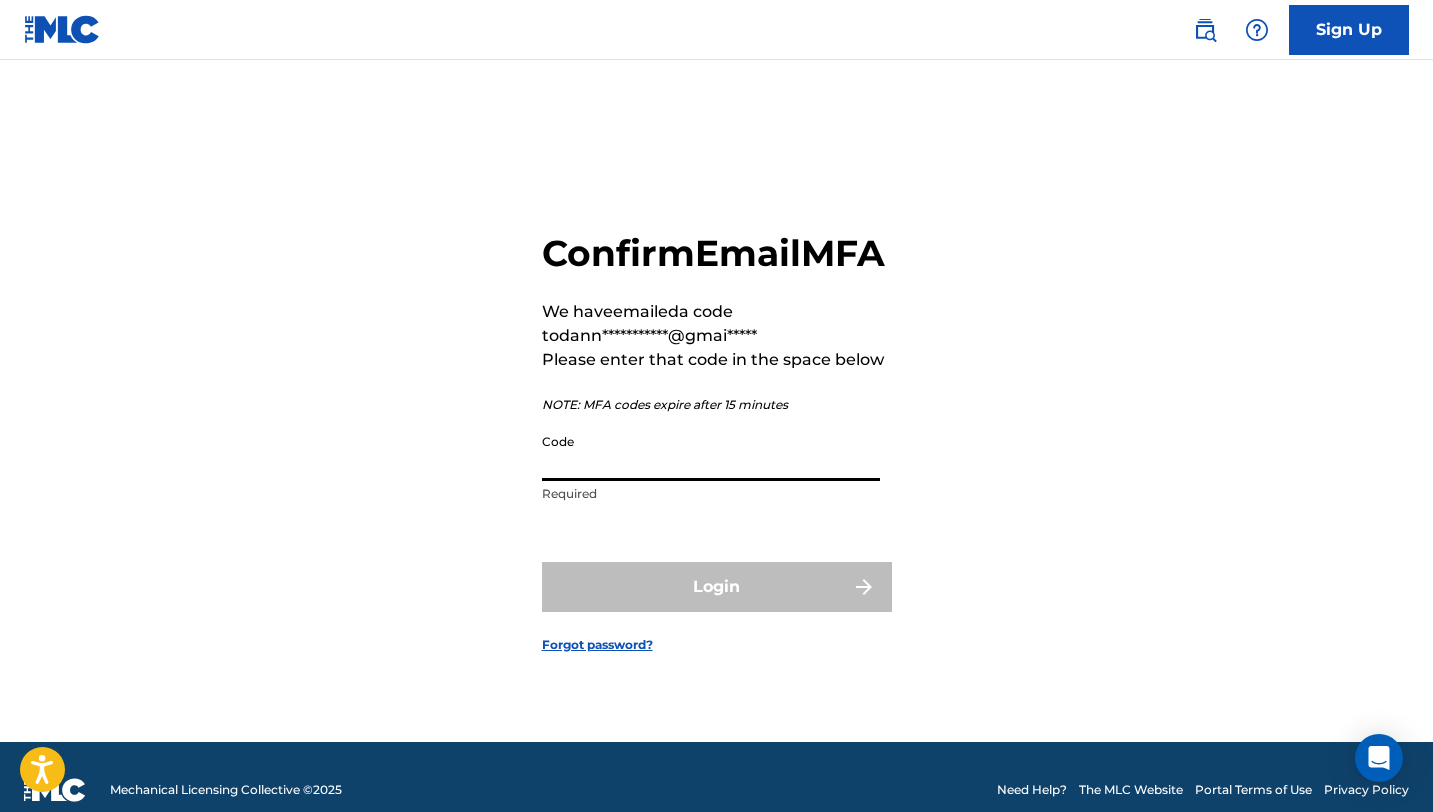 paste on "922257" 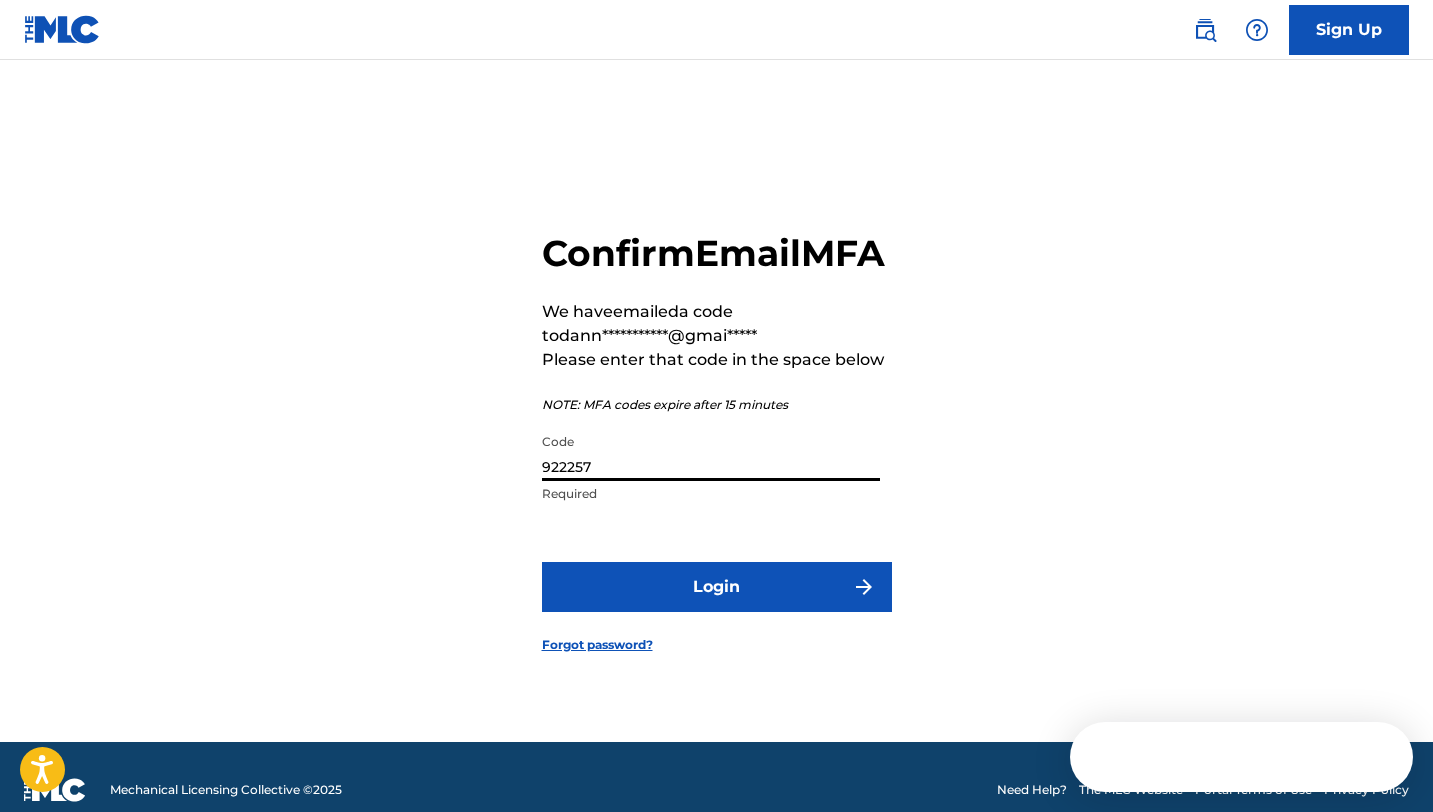 type on "922257" 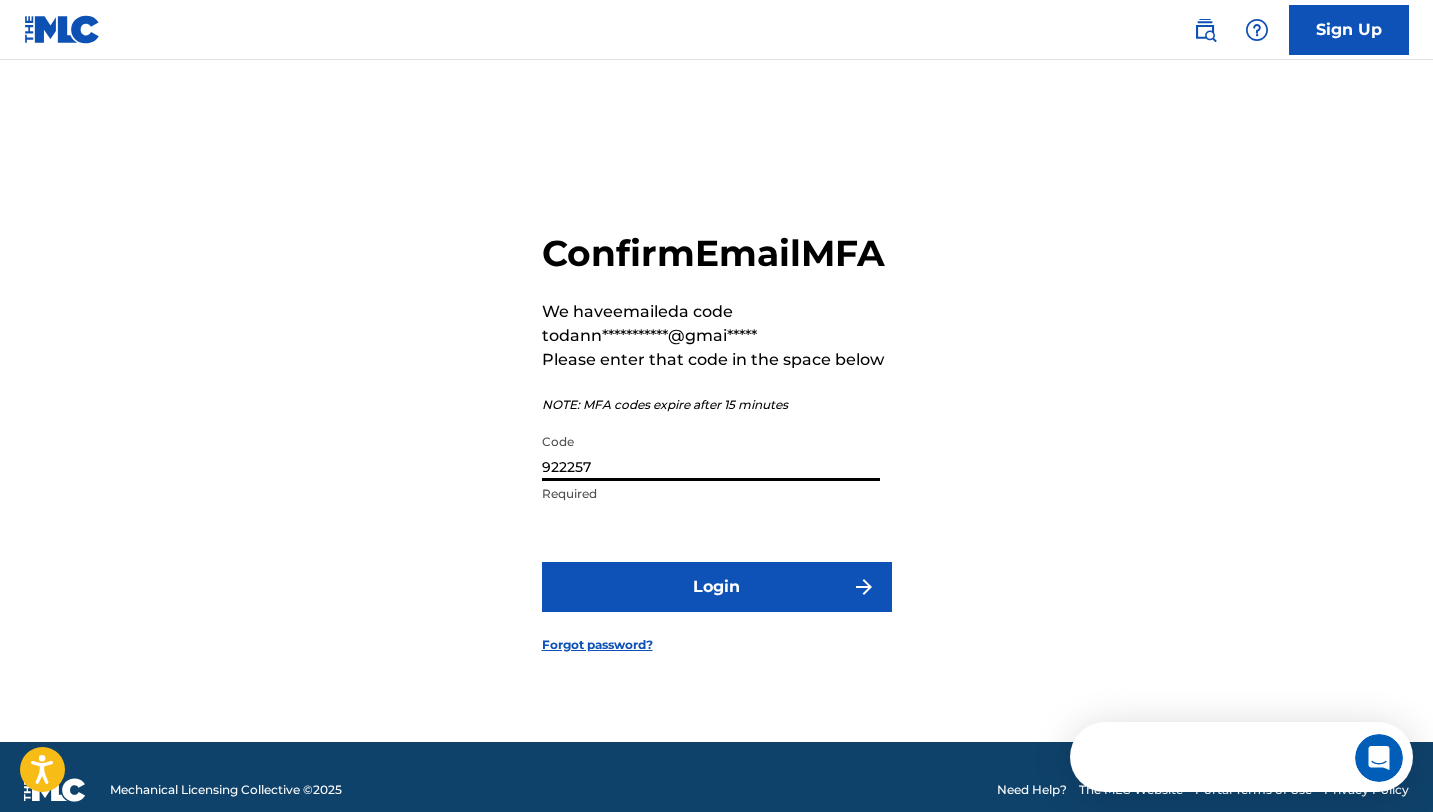 click on "Login" at bounding box center [717, 587] 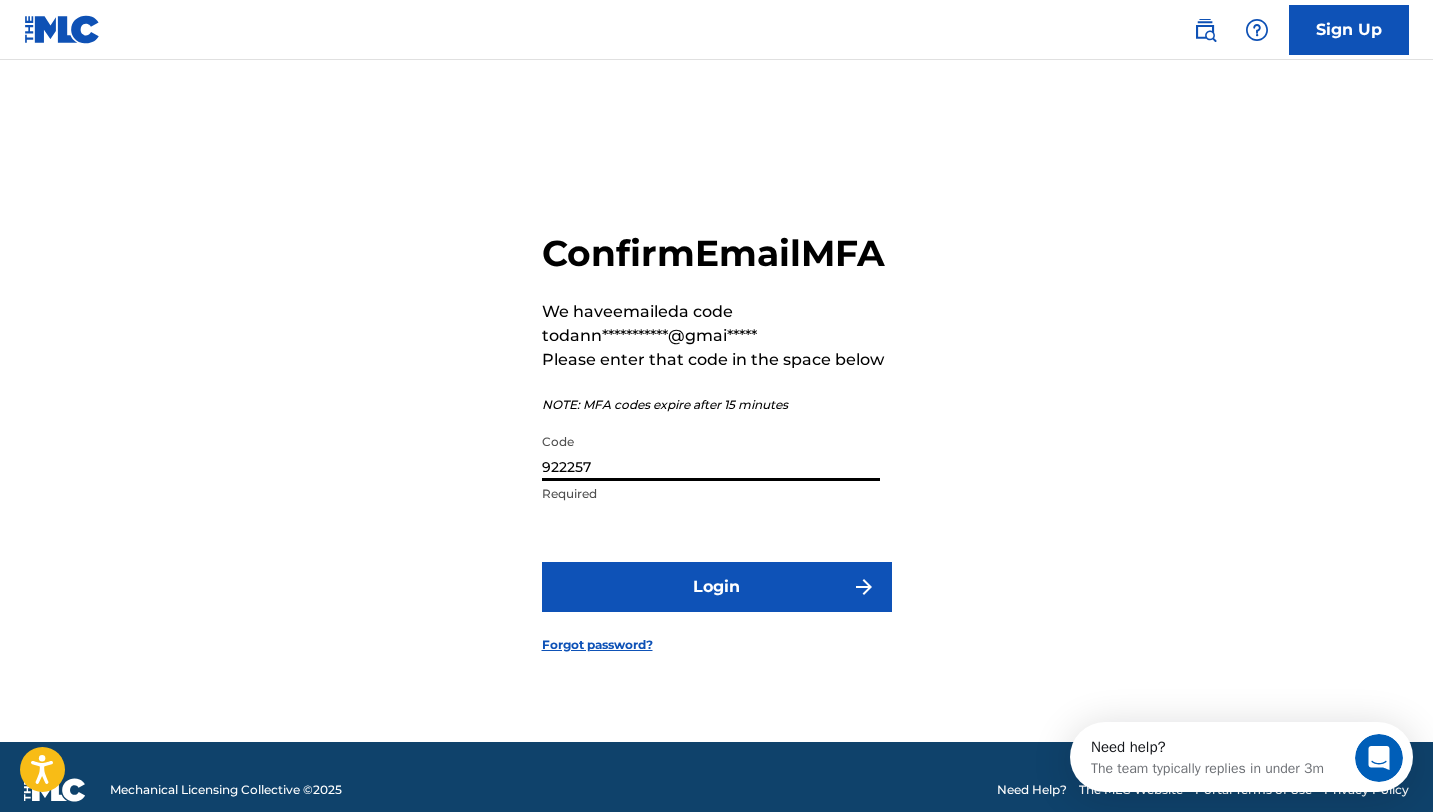 scroll, scrollTop: 0, scrollLeft: 0, axis: both 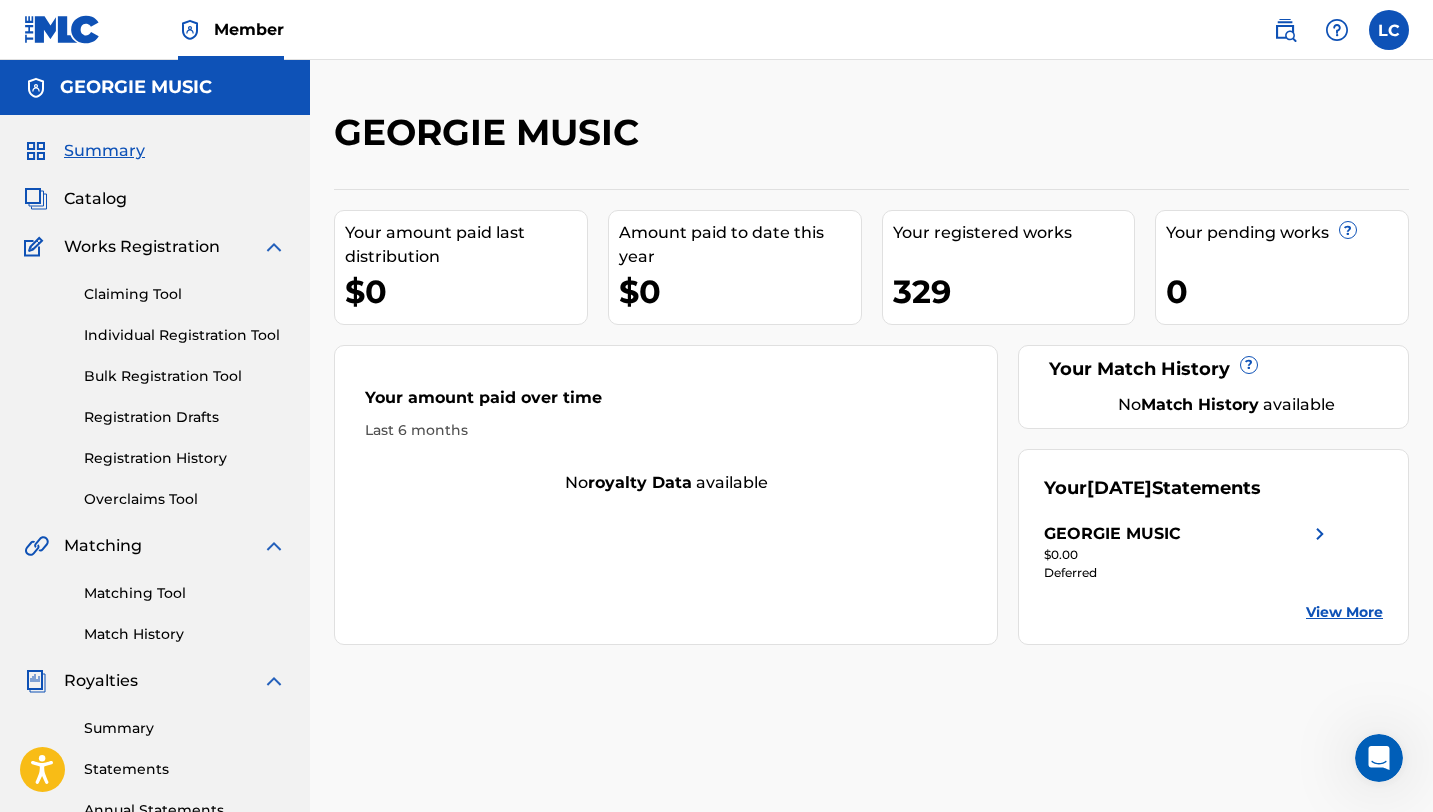 click on "View More" at bounding box center (1344, 612) 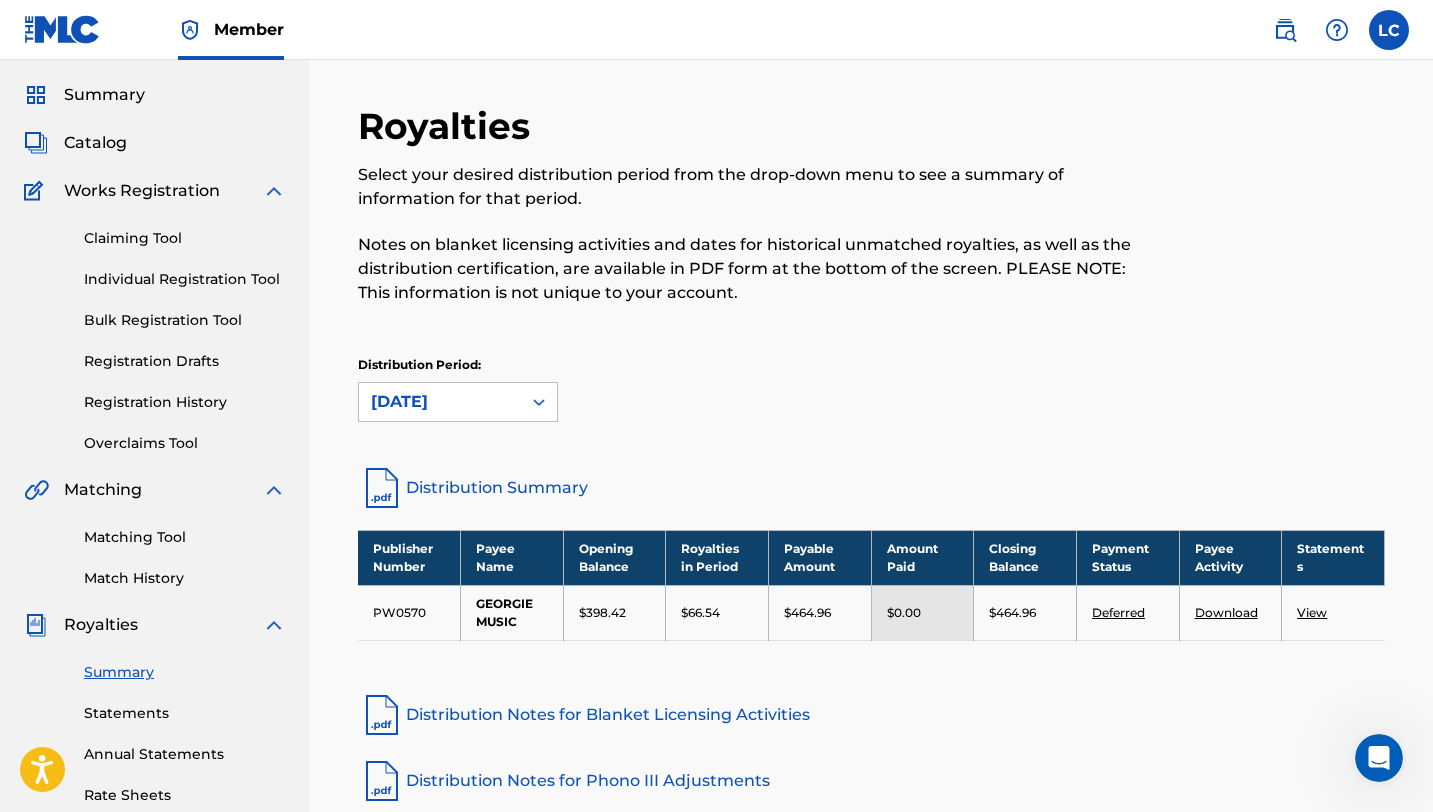 scroll, scrollTop: 57, scrollLeft: 0, axis: vertical 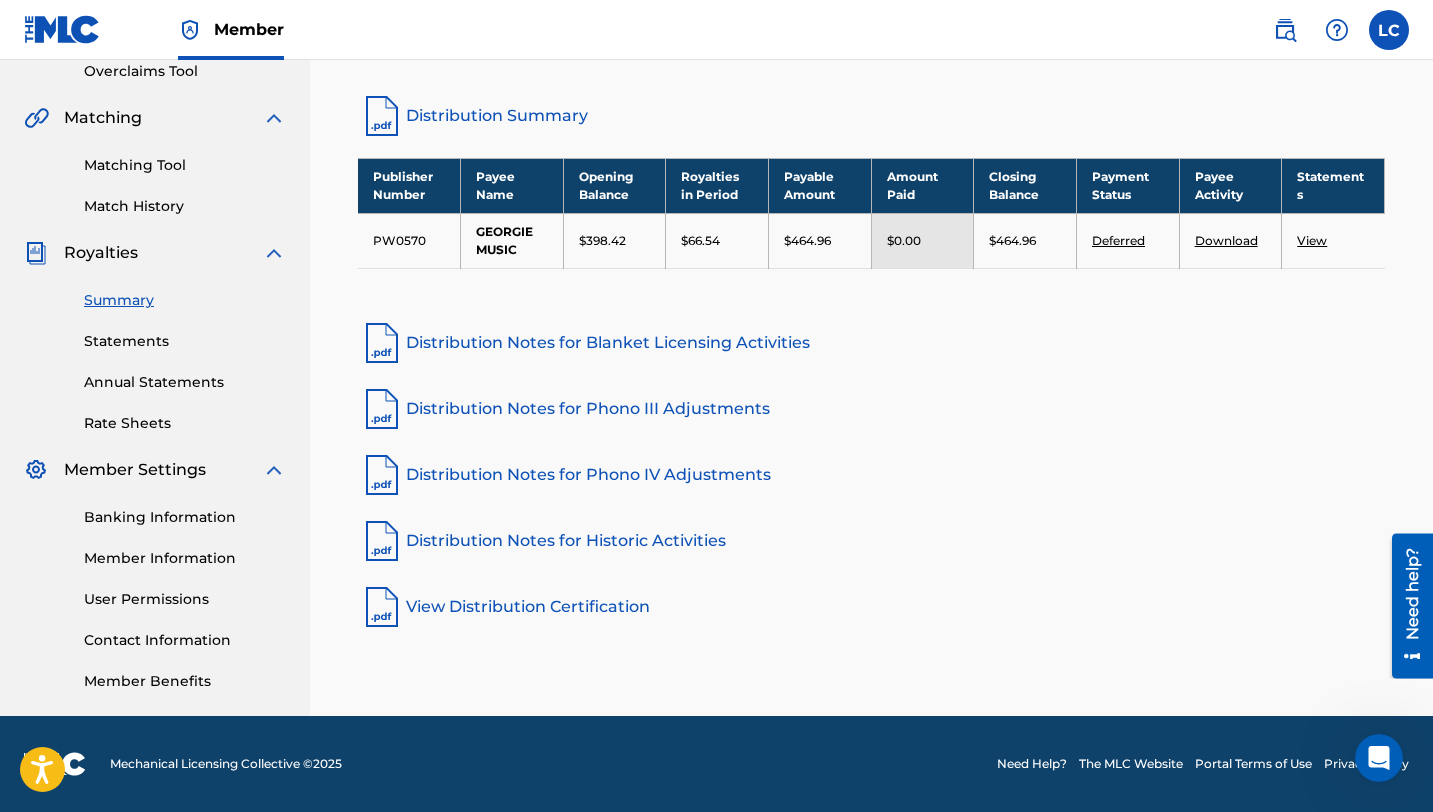 click on "Banking Information" at bounding box center (185, 517) 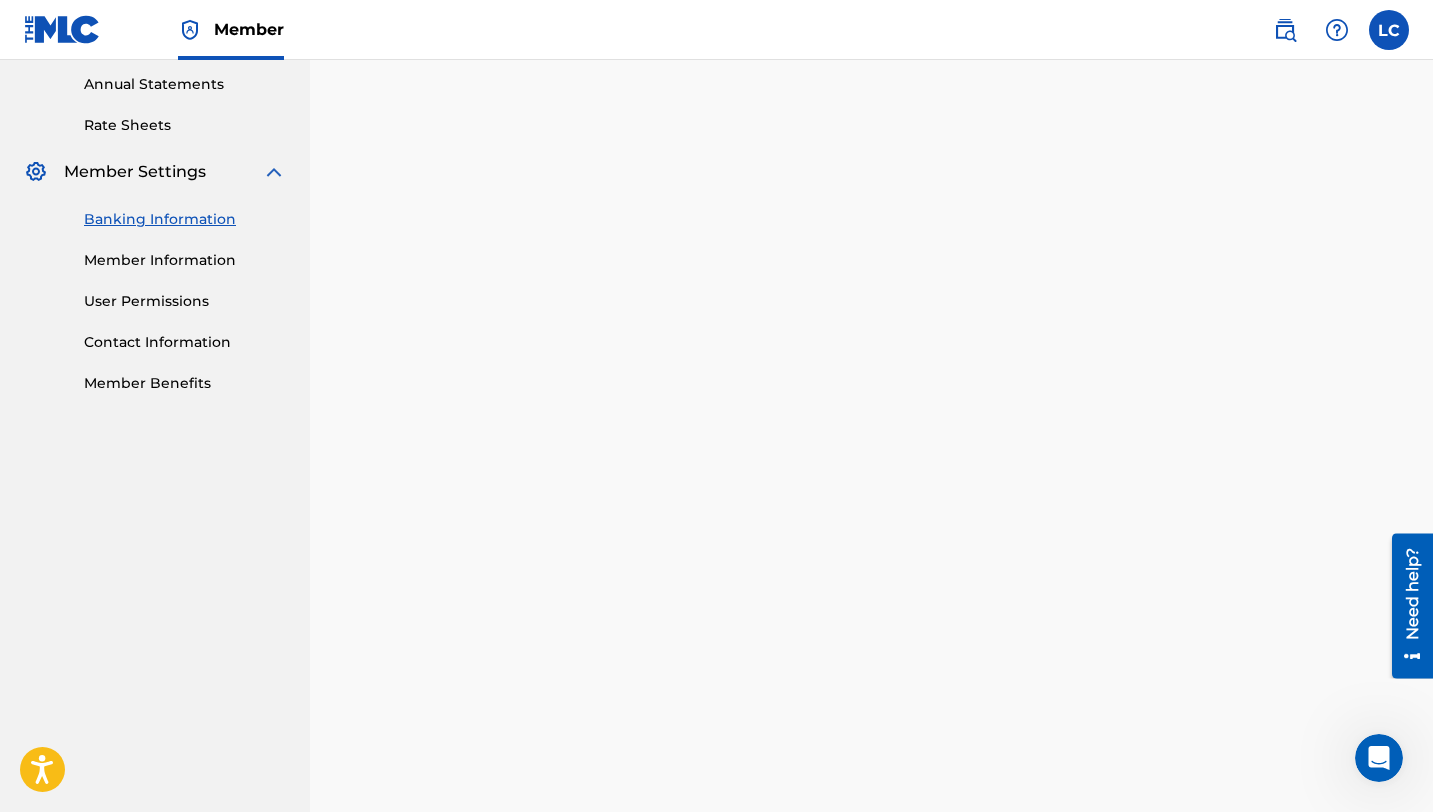scroll, scrollTop: 724, scrollLeft: 0, axis: vertical 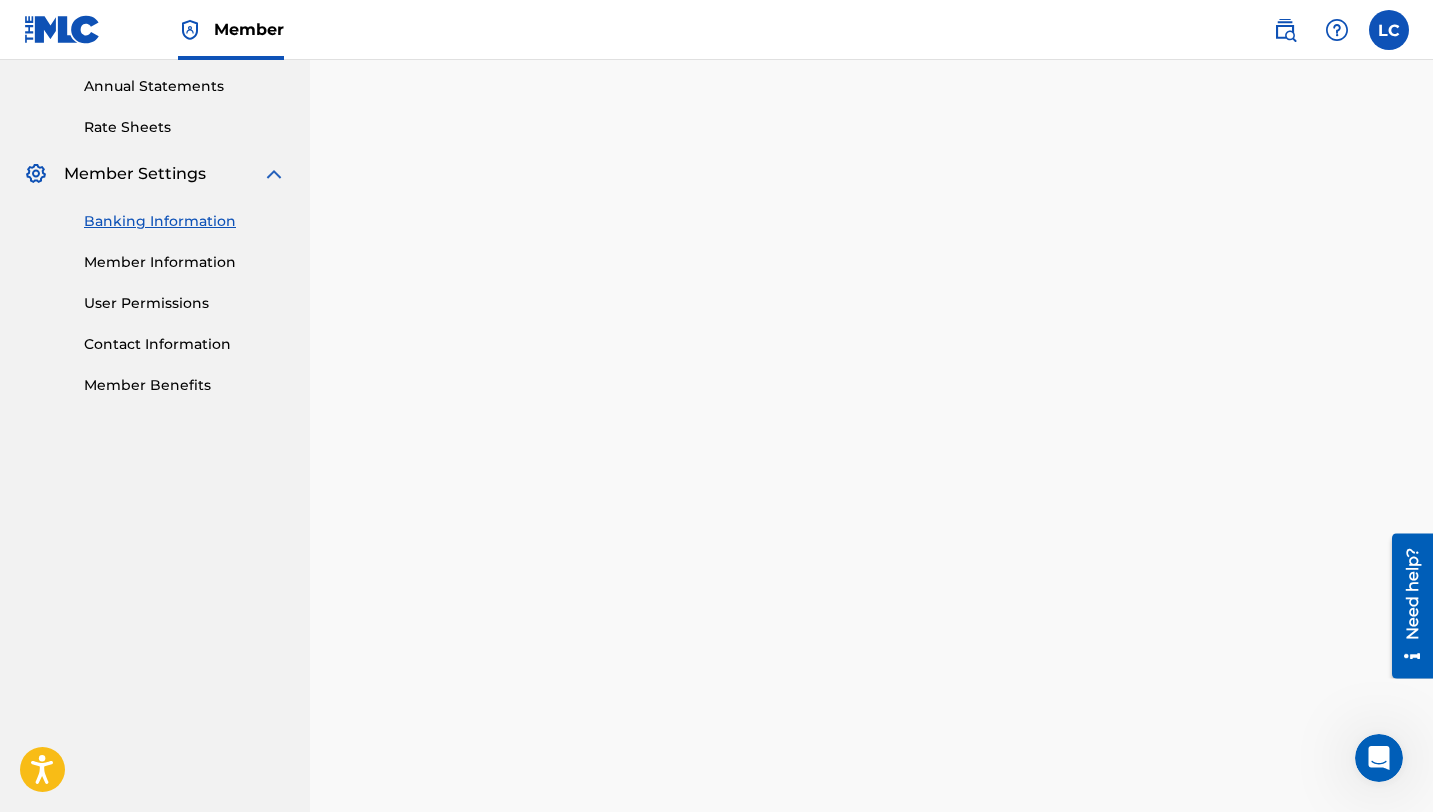 click on "User Permissions" at bounding box center [185, 303] 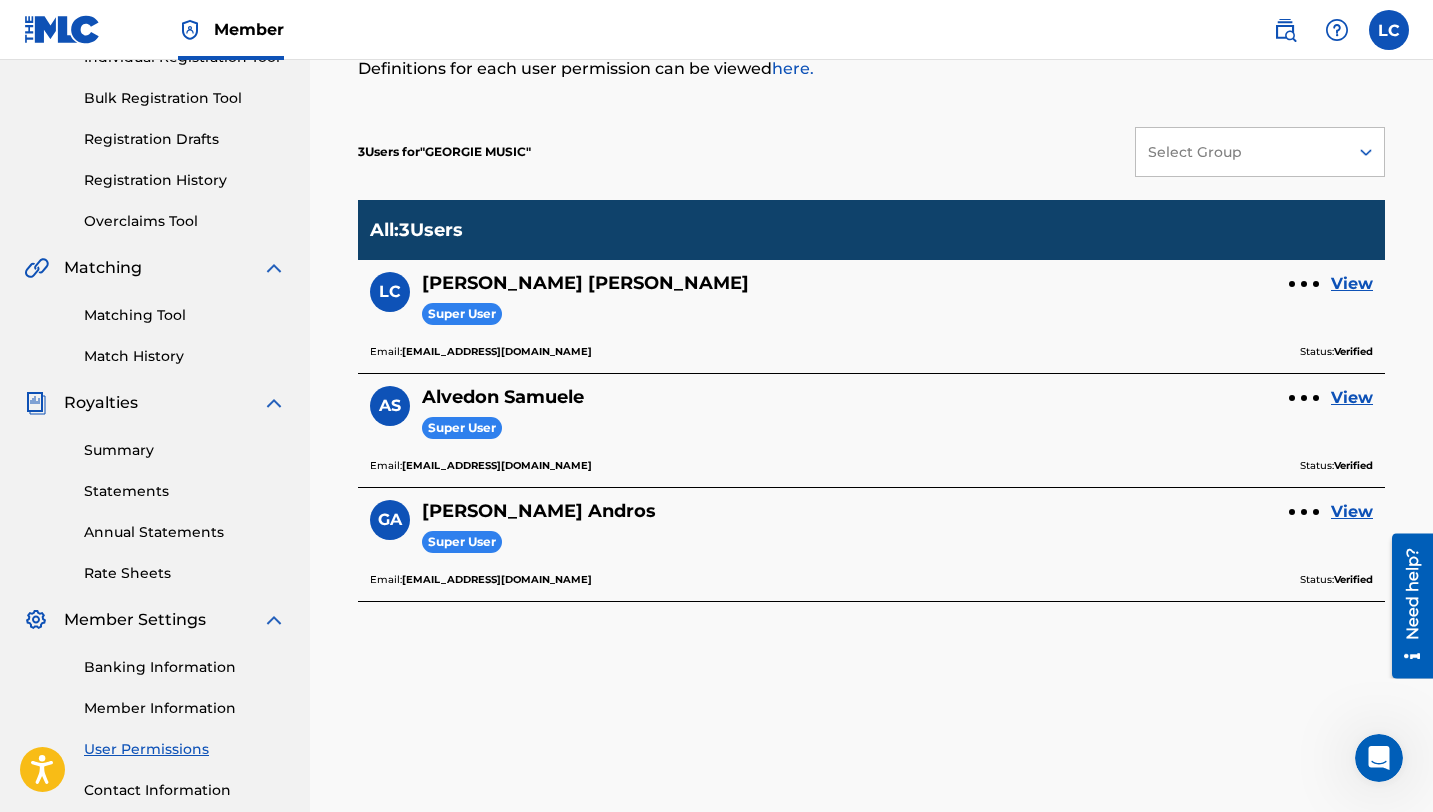 scroll, scrollTop: 293, scrollLeft: 0, axis: vertical 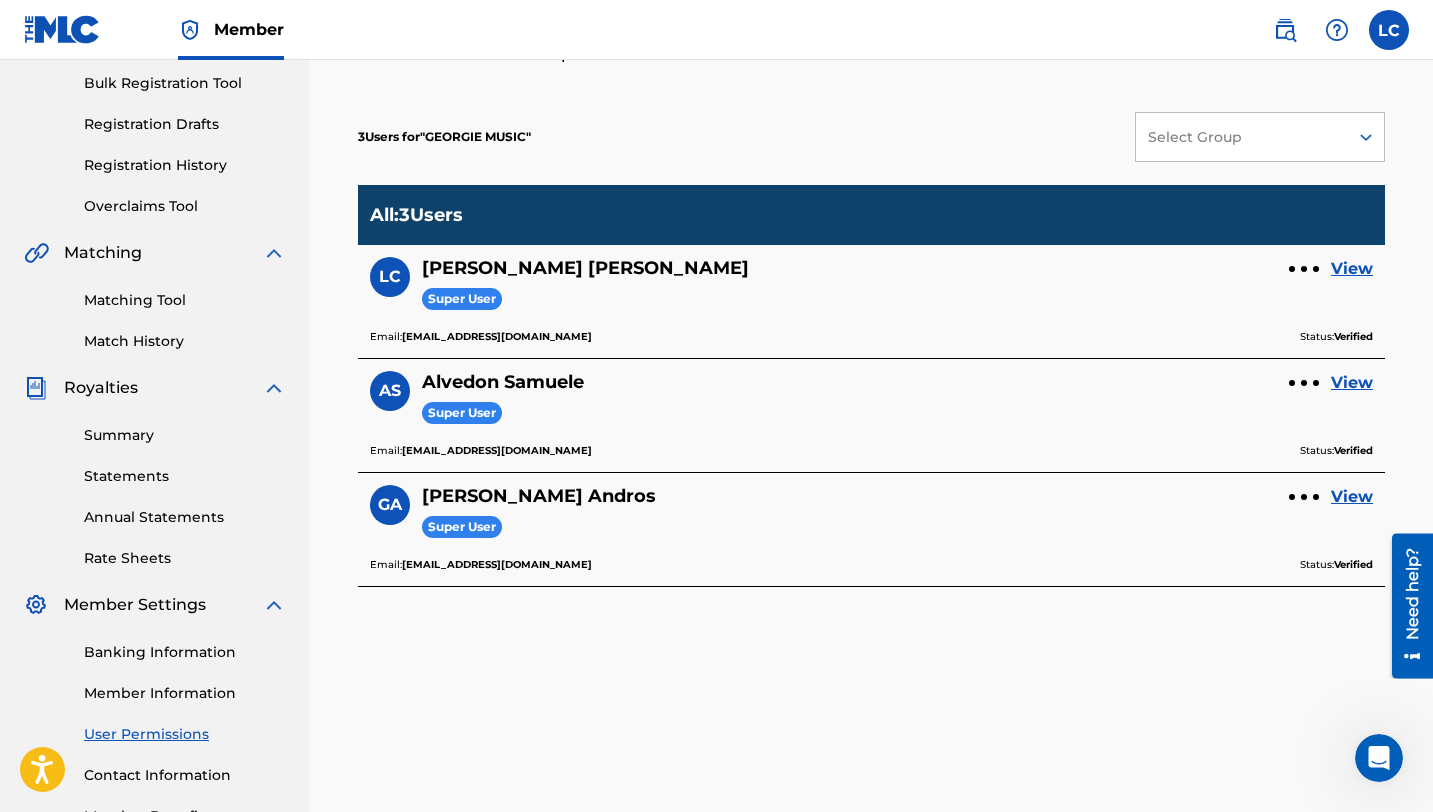 click on "Banking Information" at bounding box center (185, 652) 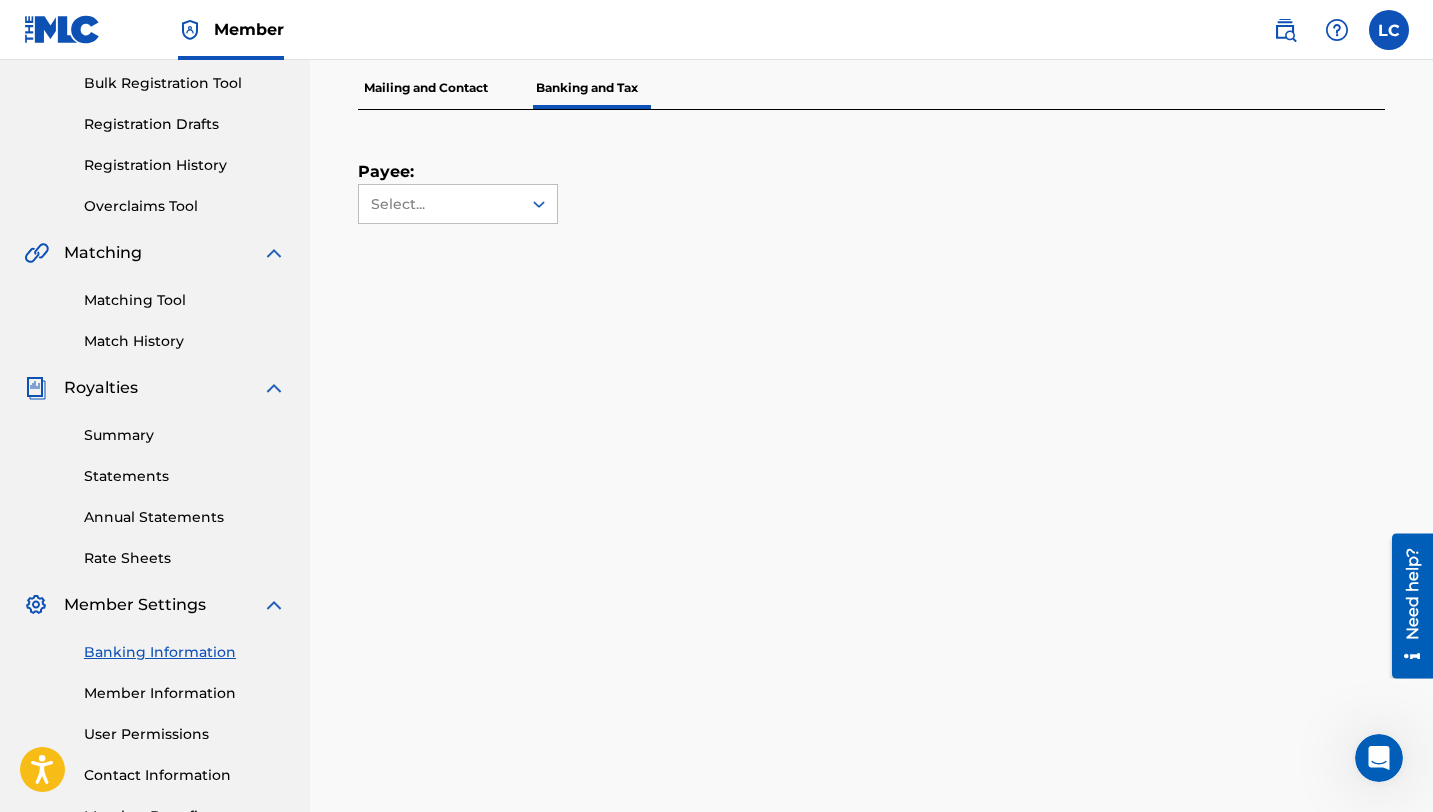 scroll, scrollTop: 0, scrollLeft: 0, axis: both 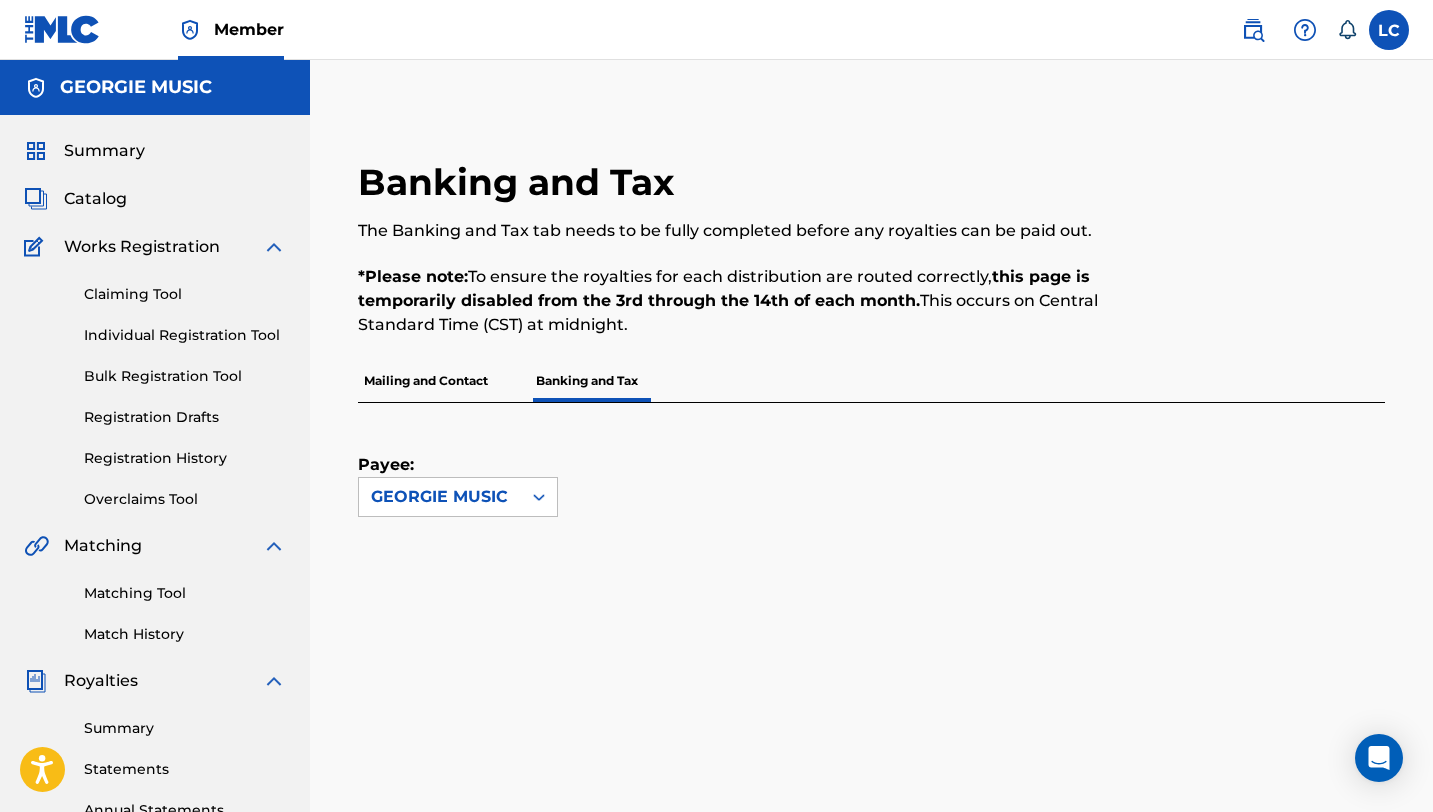 click on "Summary" at bounding box center (104, 151) 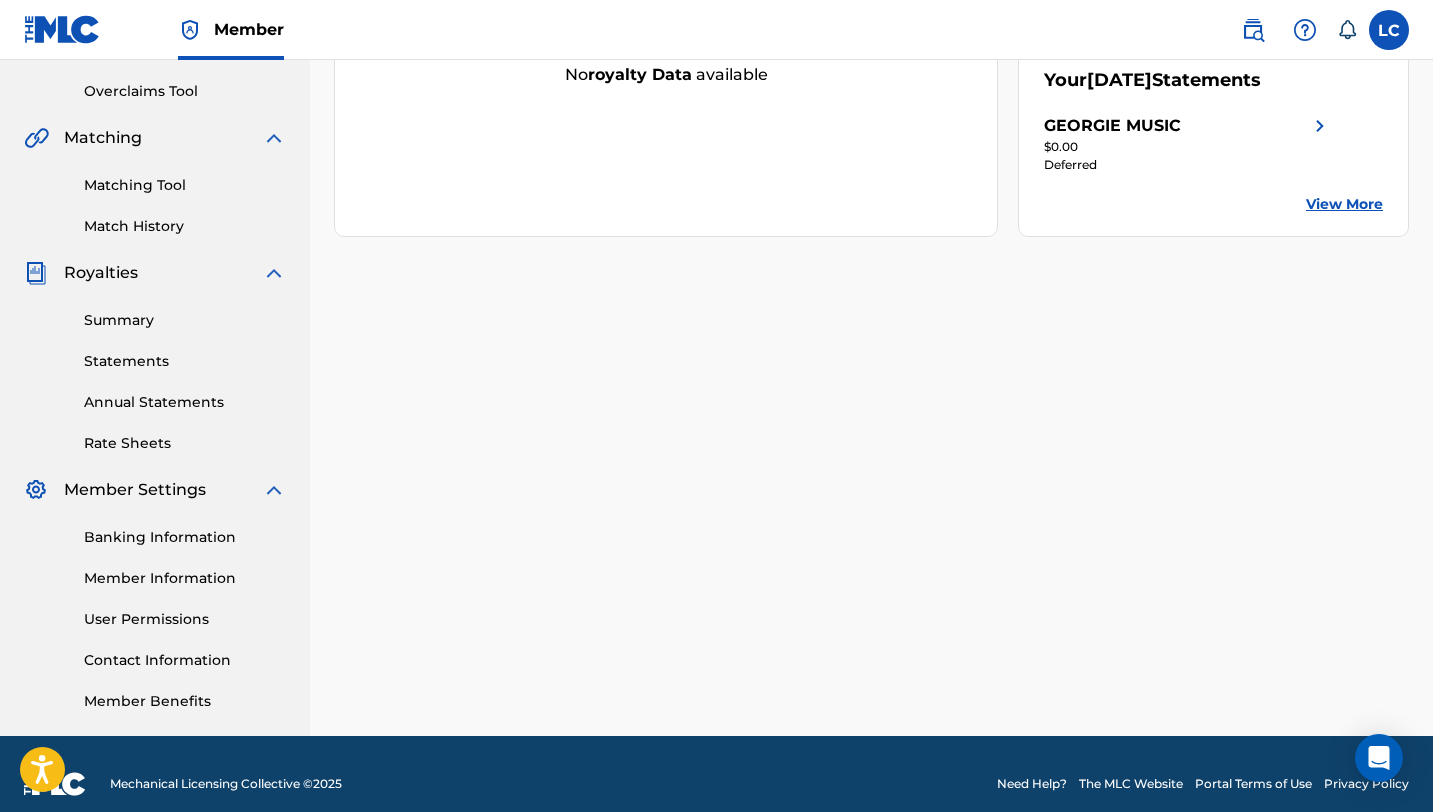 scroll, scrollTop: 428, scrollLeft: 0, axis: vertical 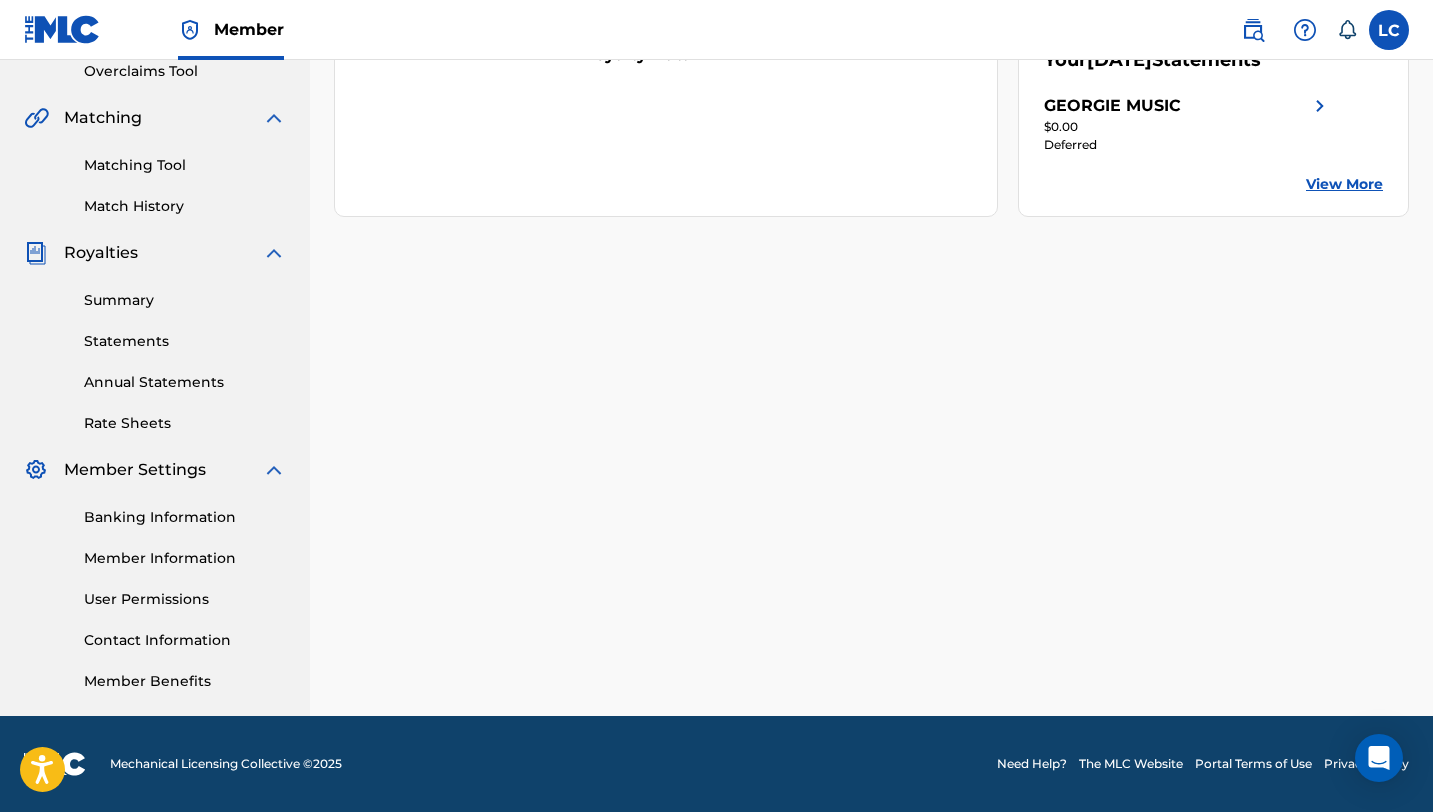 click on "User Permissions" at bounding box center [185, 599] 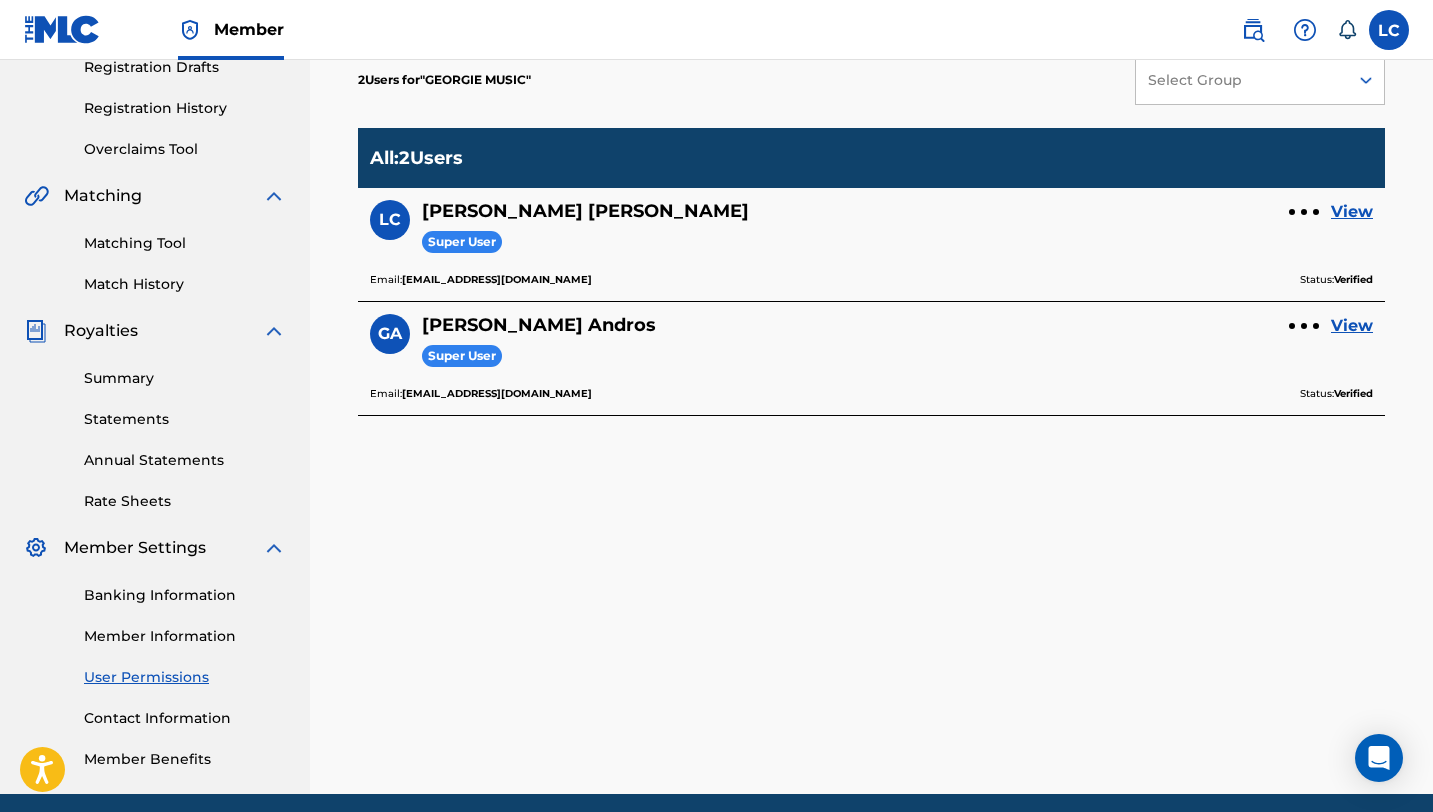 scroll, scrollTop: 333, scrollLeft: 0, axis: vertical 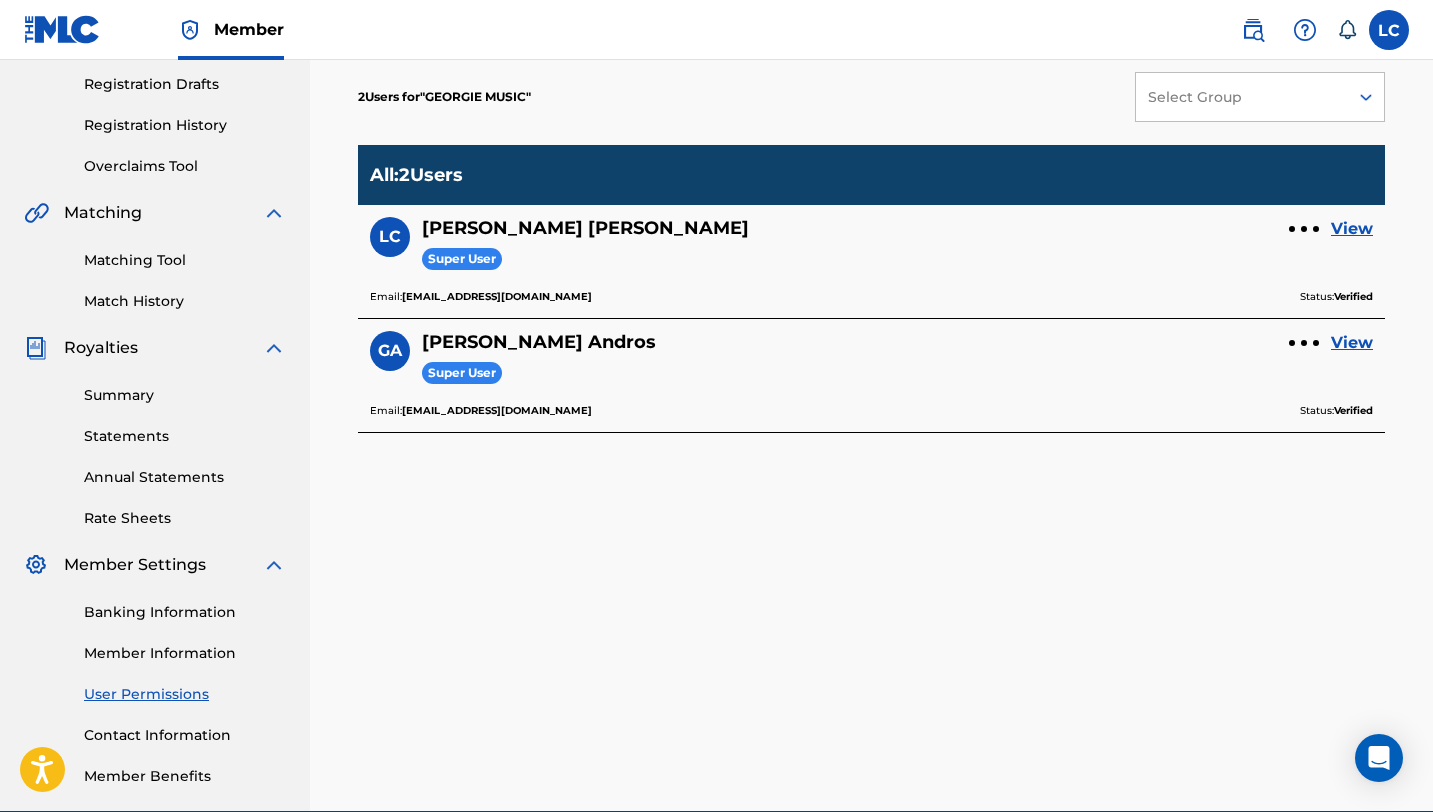 click at bounding box center [1304, 343] 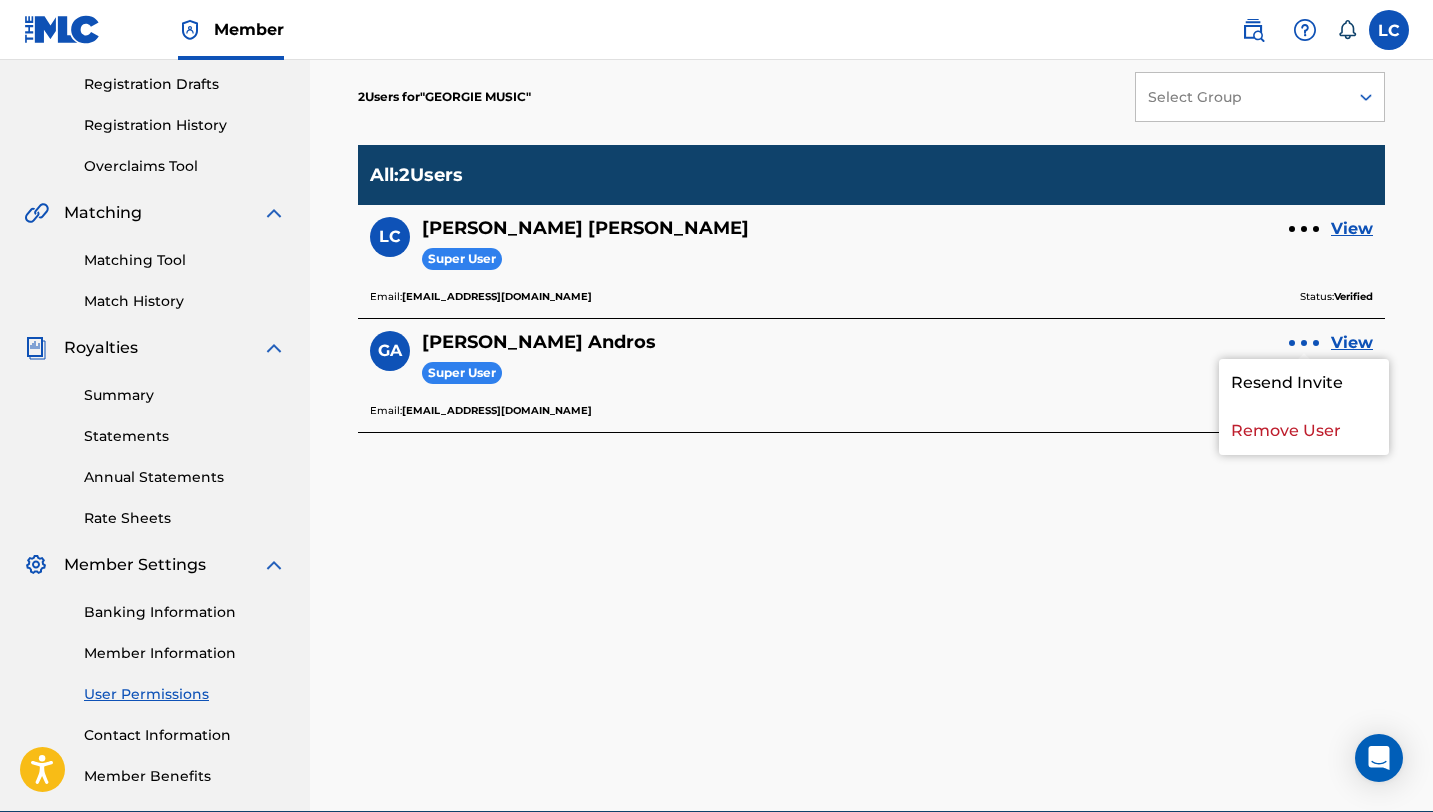 click on "Remove User" at bounding box center [1304, 431] 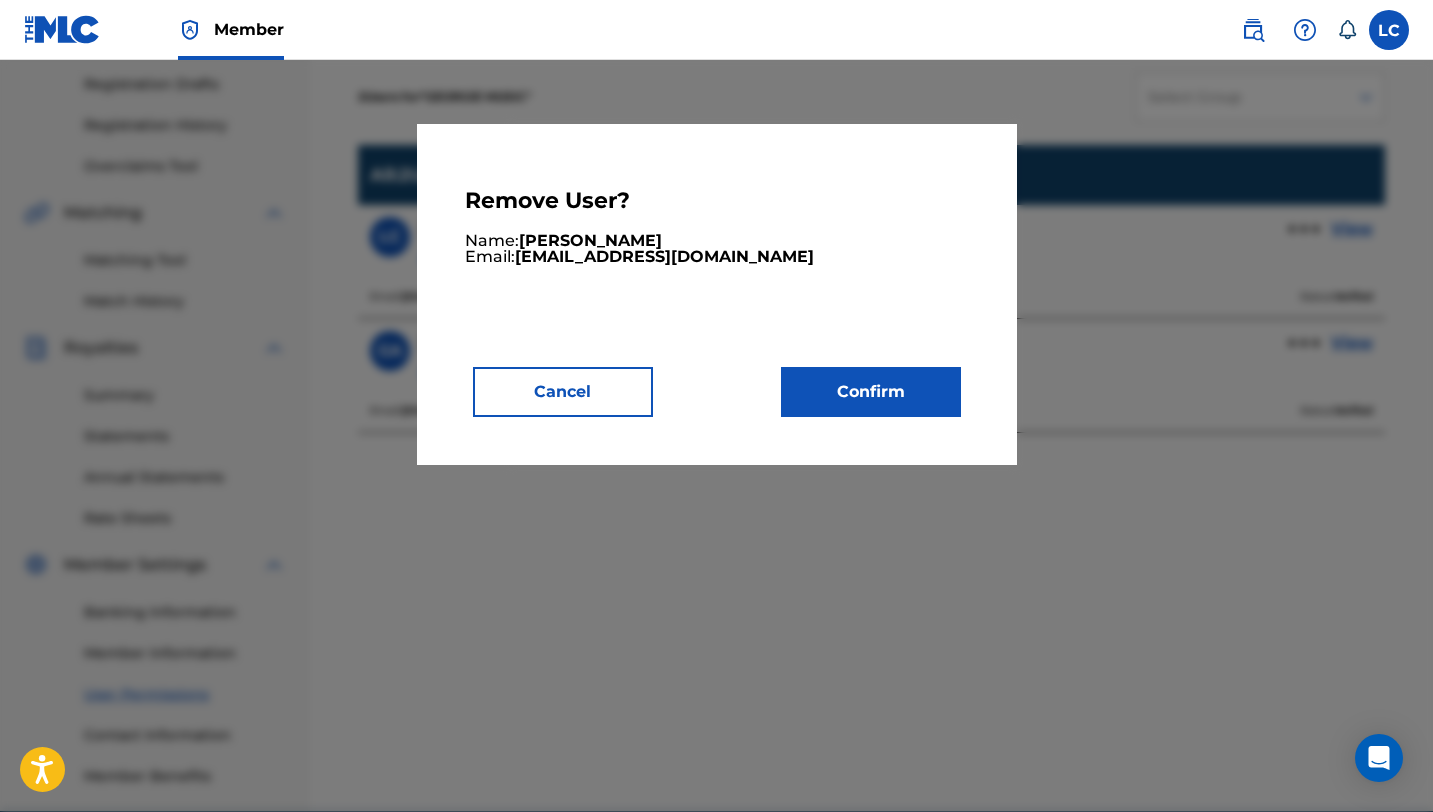 click on "Confirm" at bounding box center [871, 392] 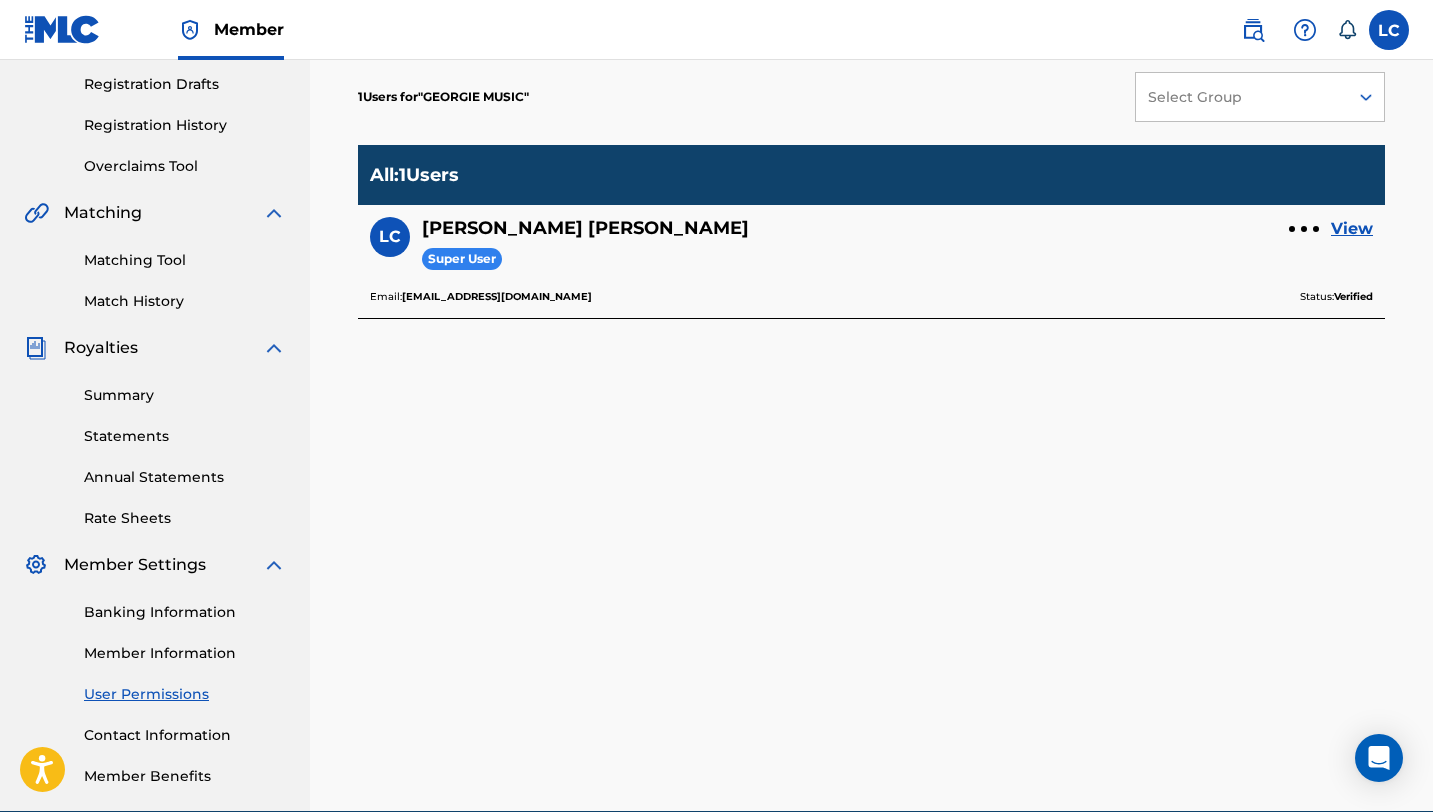 click at bounding box center [1304, 229] 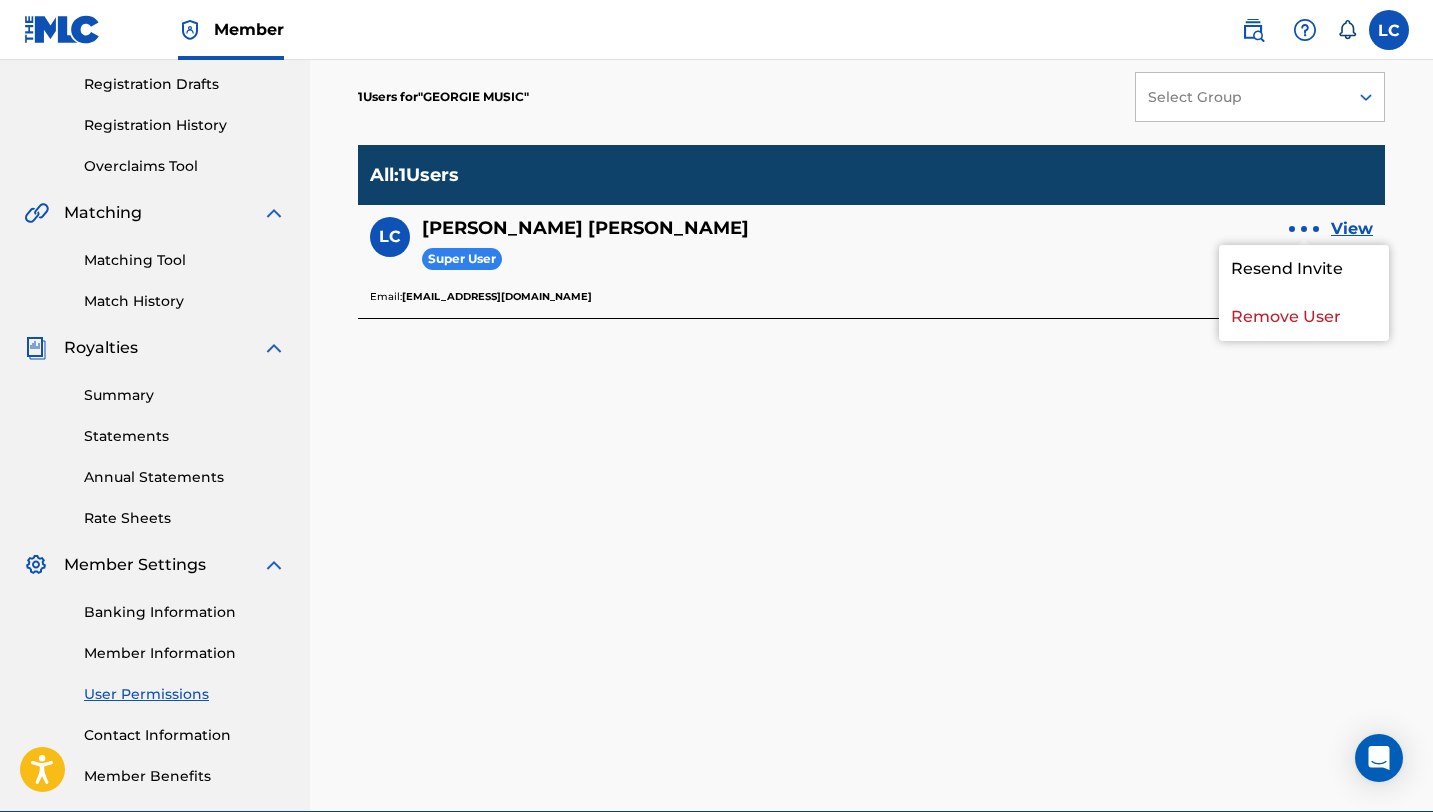 click on "Remove User" at bounding box center [1304, 317] 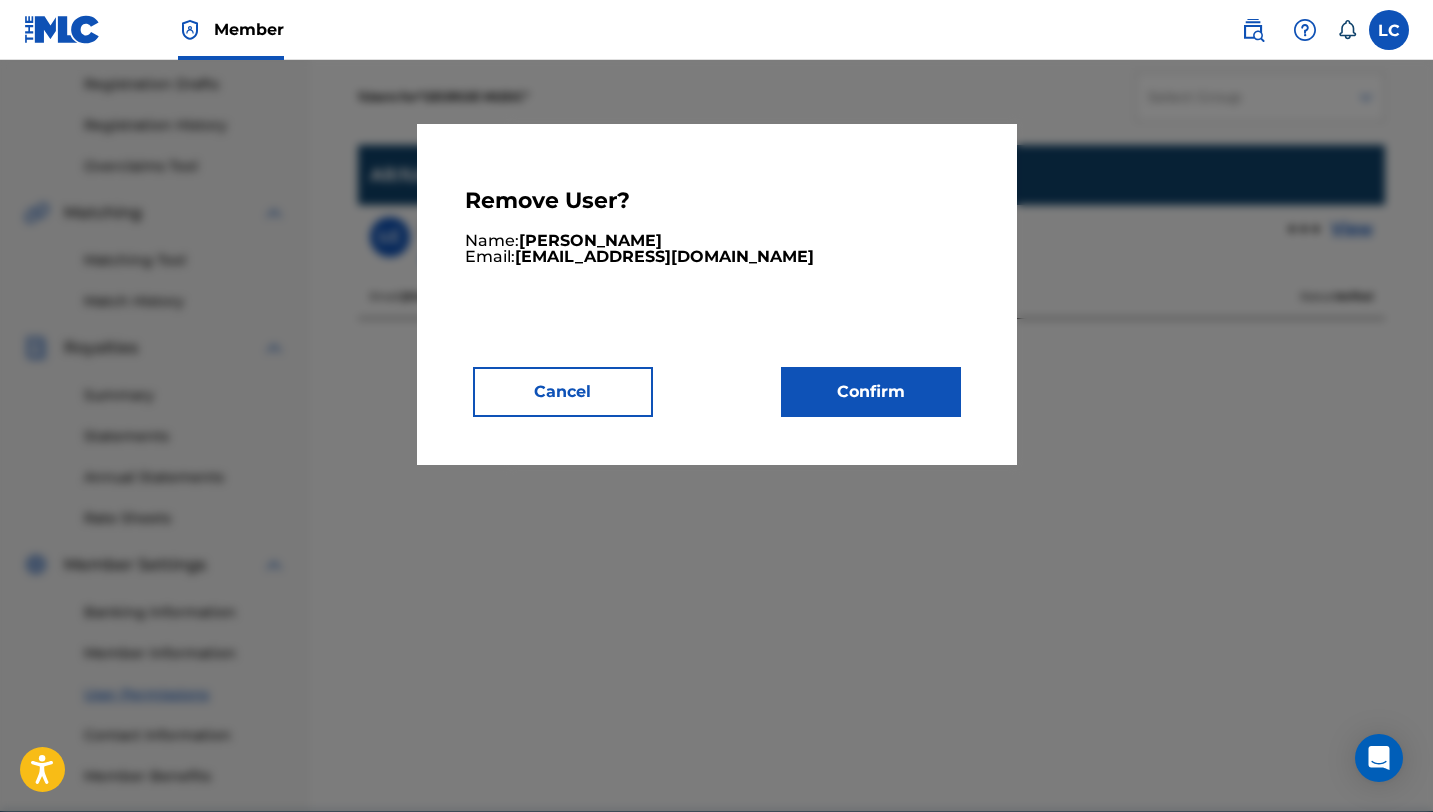 click on "Confirm" at bounding box center (871, 392) 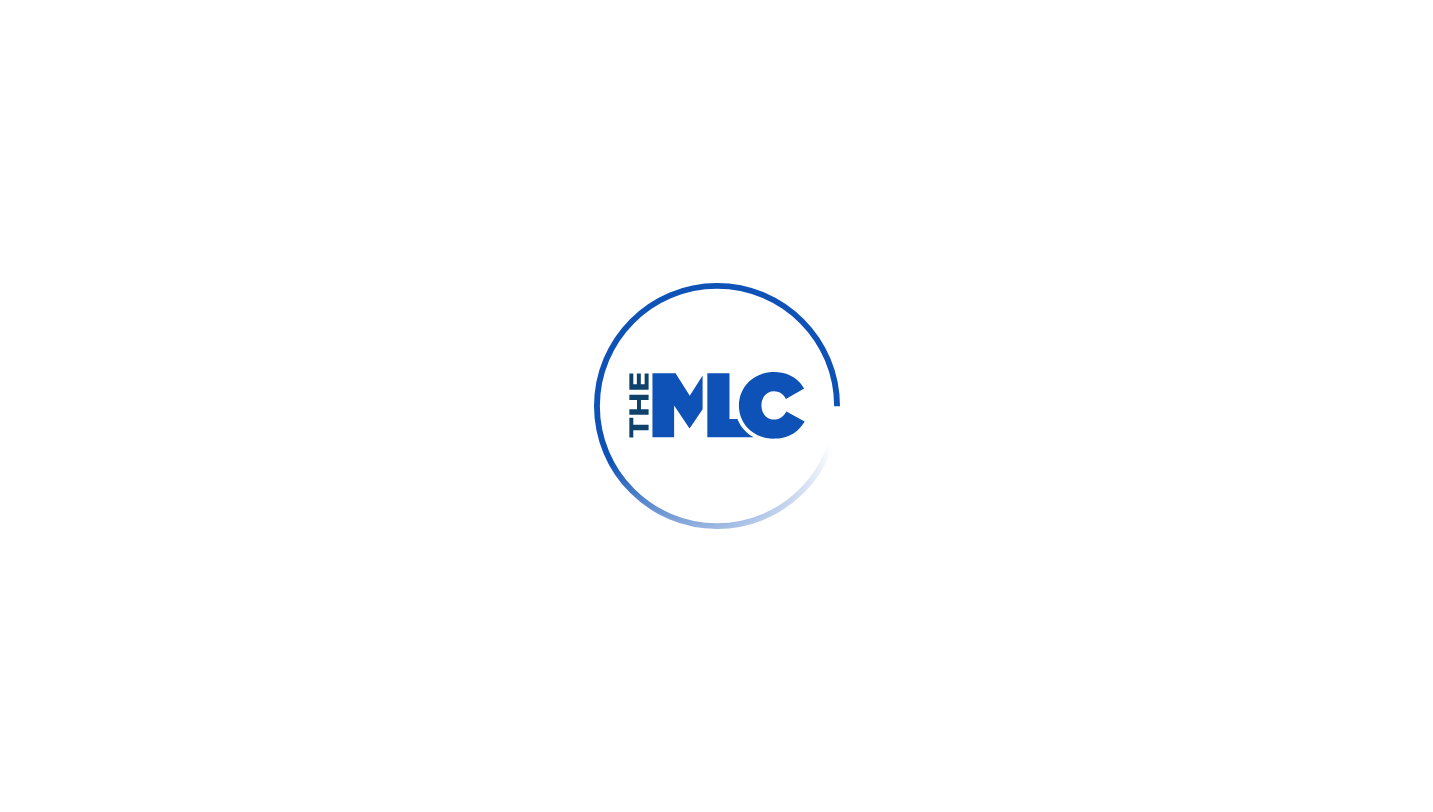 scroll, scrollTop: 0, scrollLeft: 0, axis: both 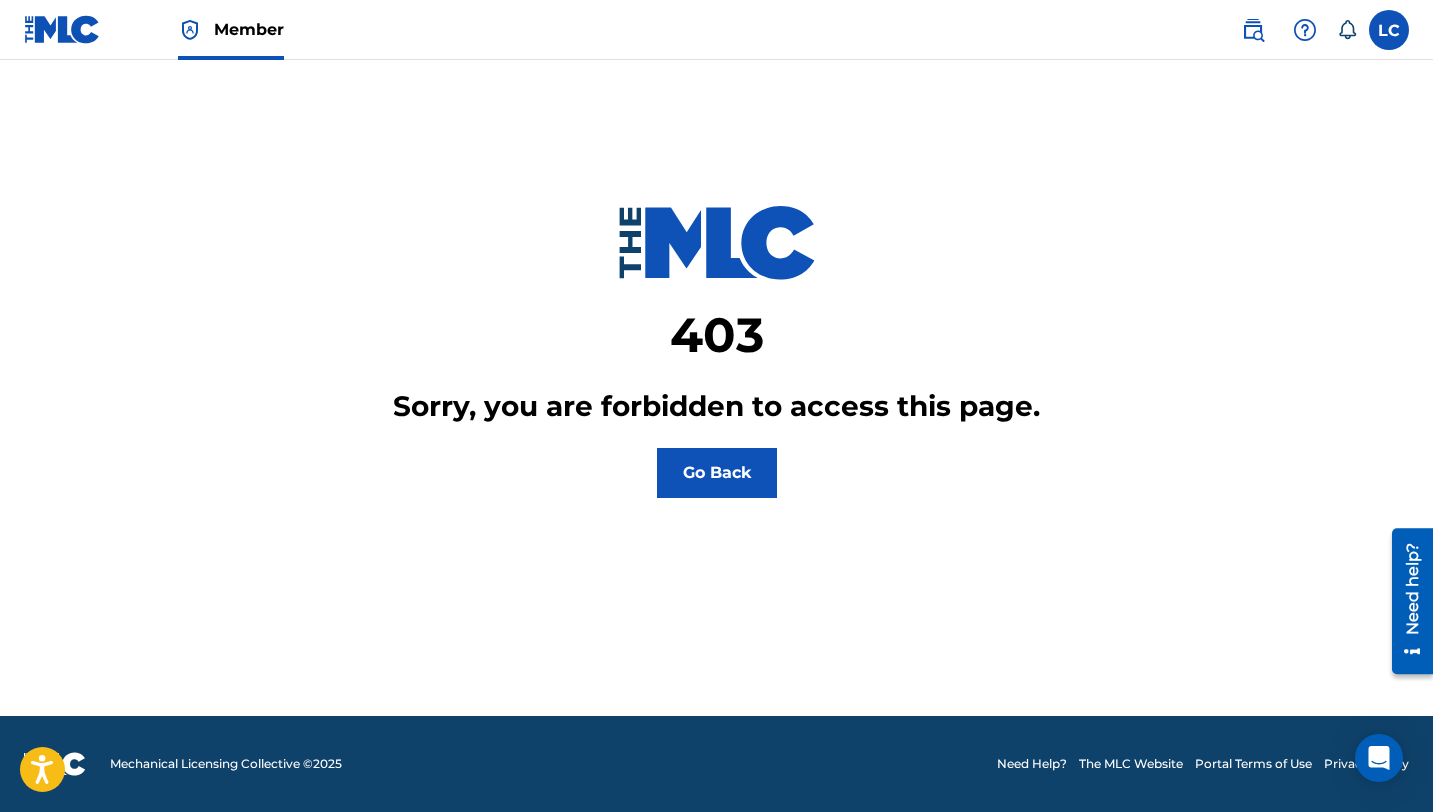 click on "Go Back" at bounding box center [717, 473] 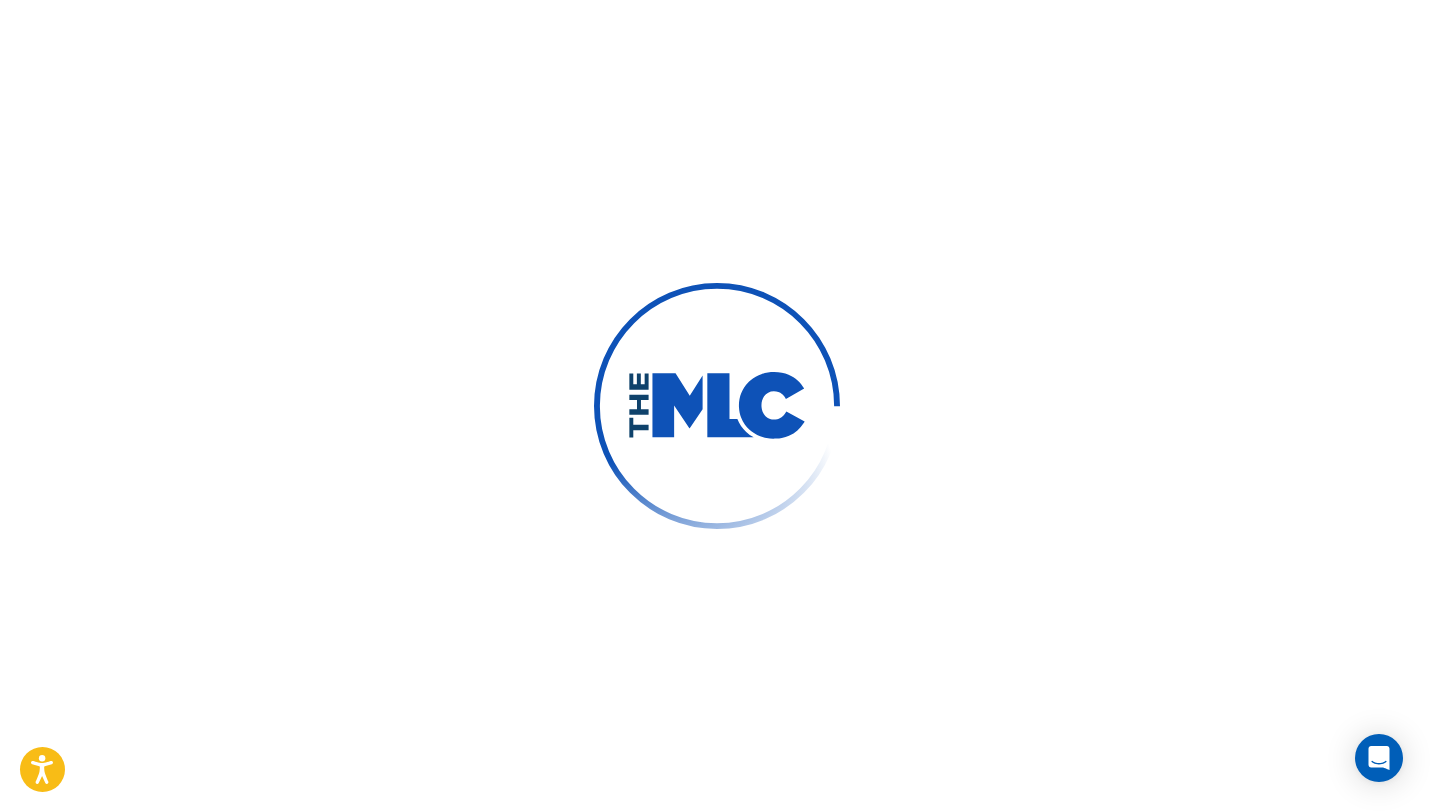 scroll, scrollTop: 0, scrollLeft: 0, axis: both 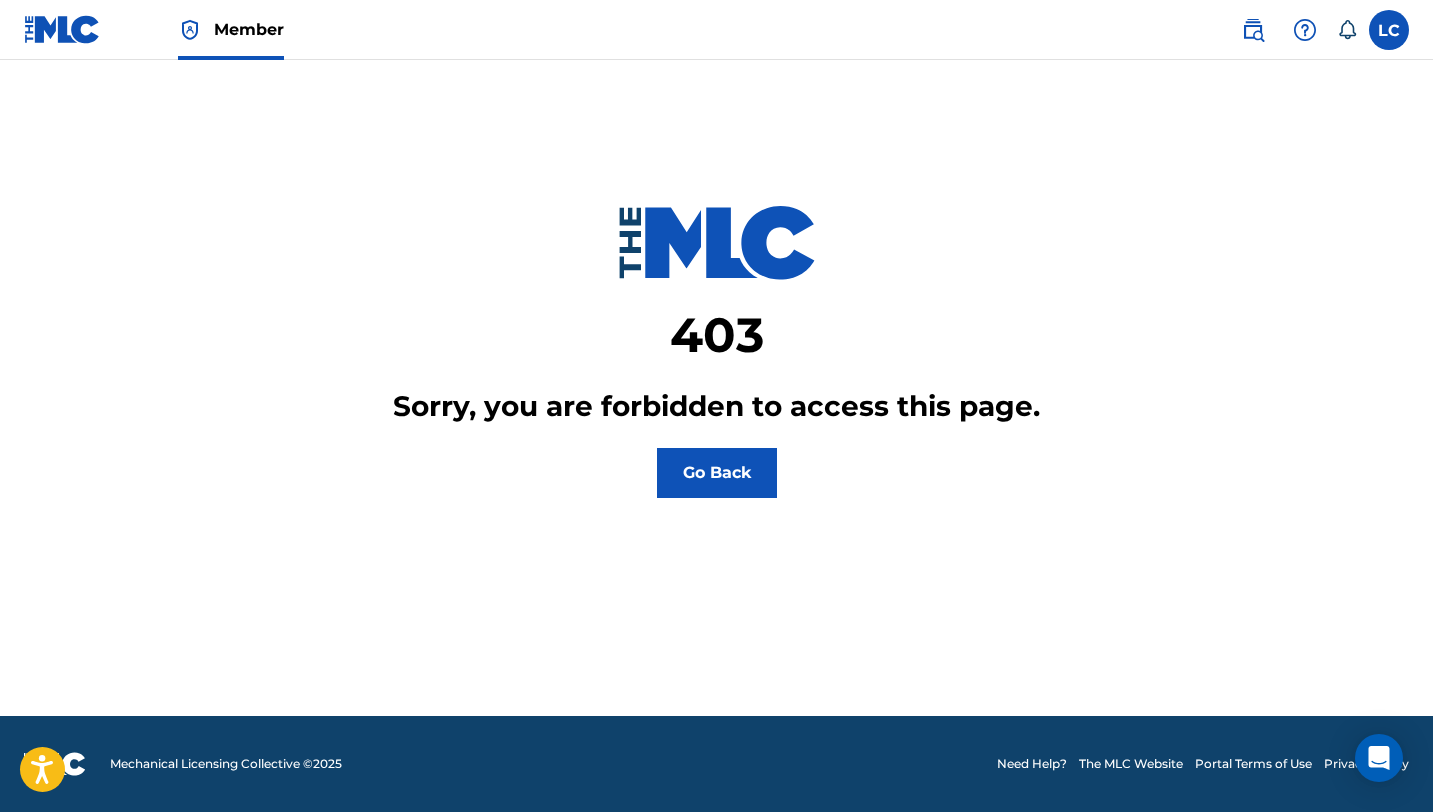 click on "Member" at bounding box center [249, 29] 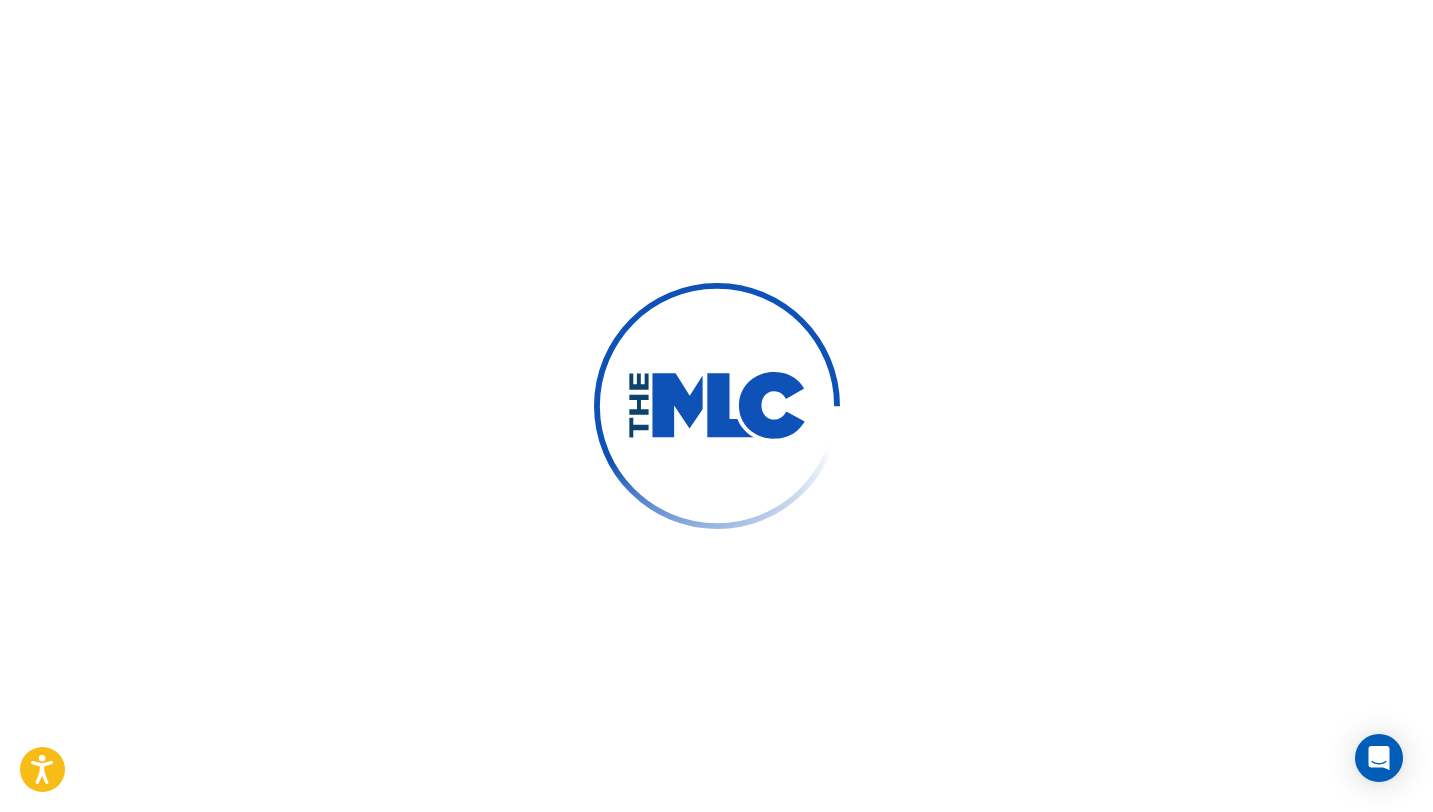 scroll, scrollTop: 0, scrollLeft: 0, axis: both 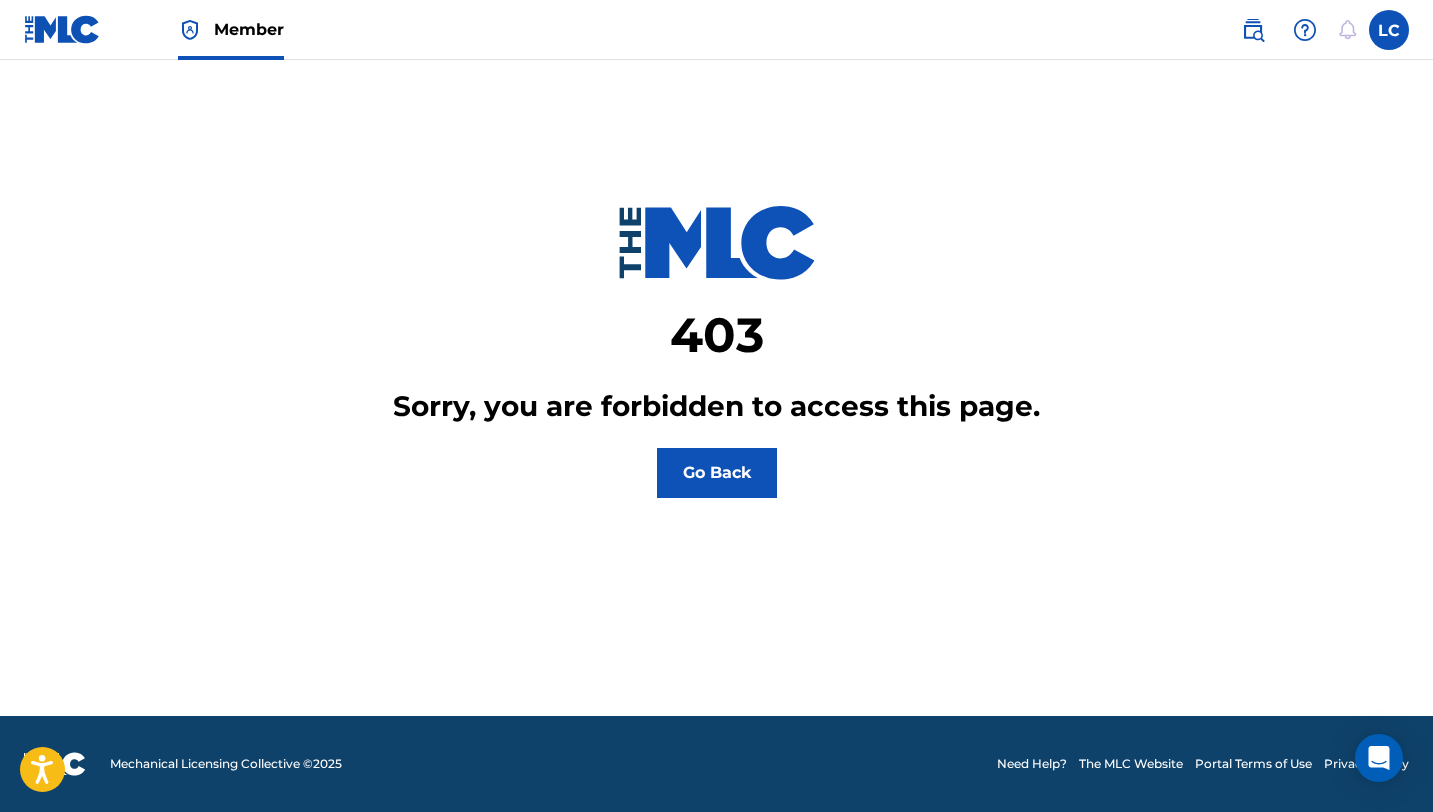click at bounding box center [1389, 30] 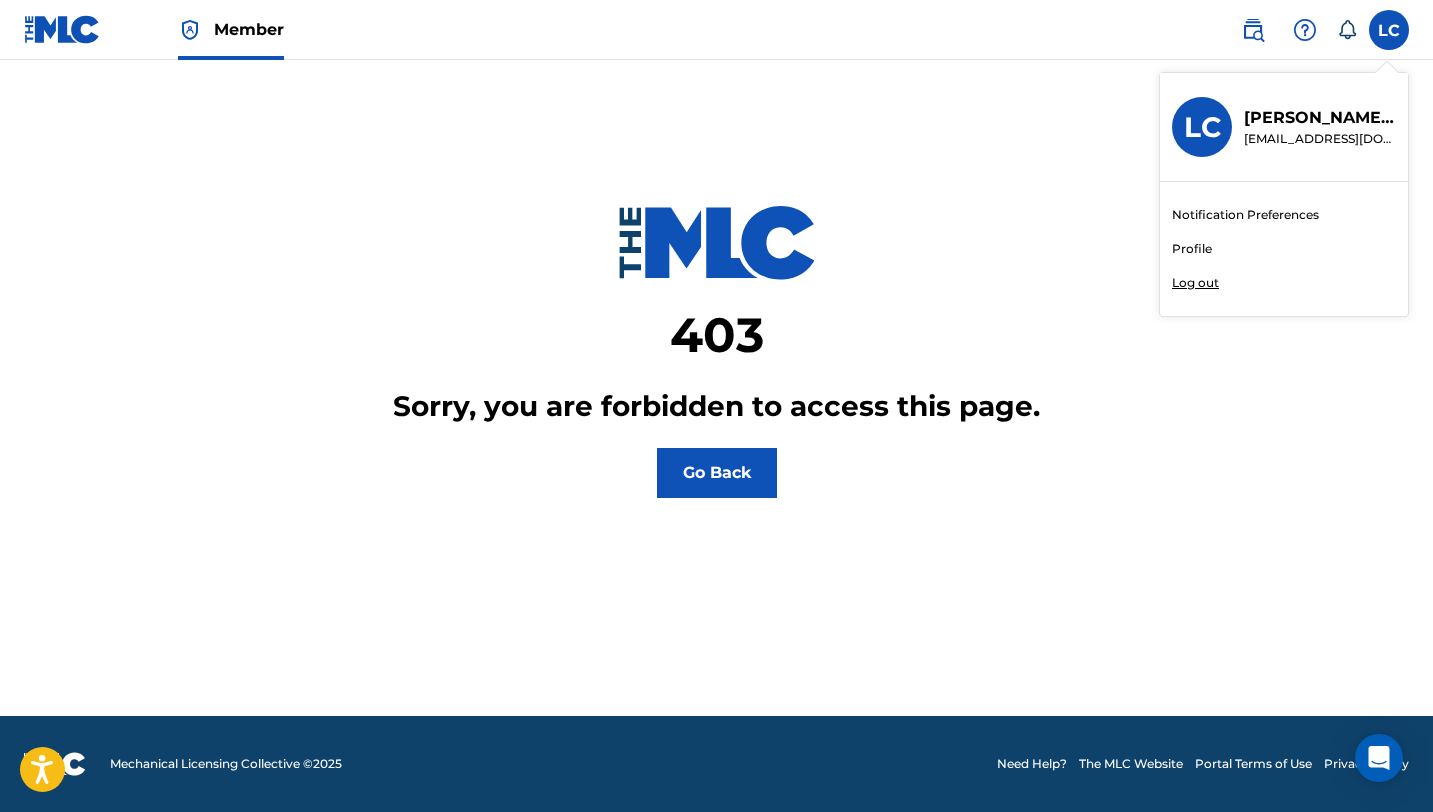 scroll, scrollTop: 0, scrollLeft: 0, axis: both 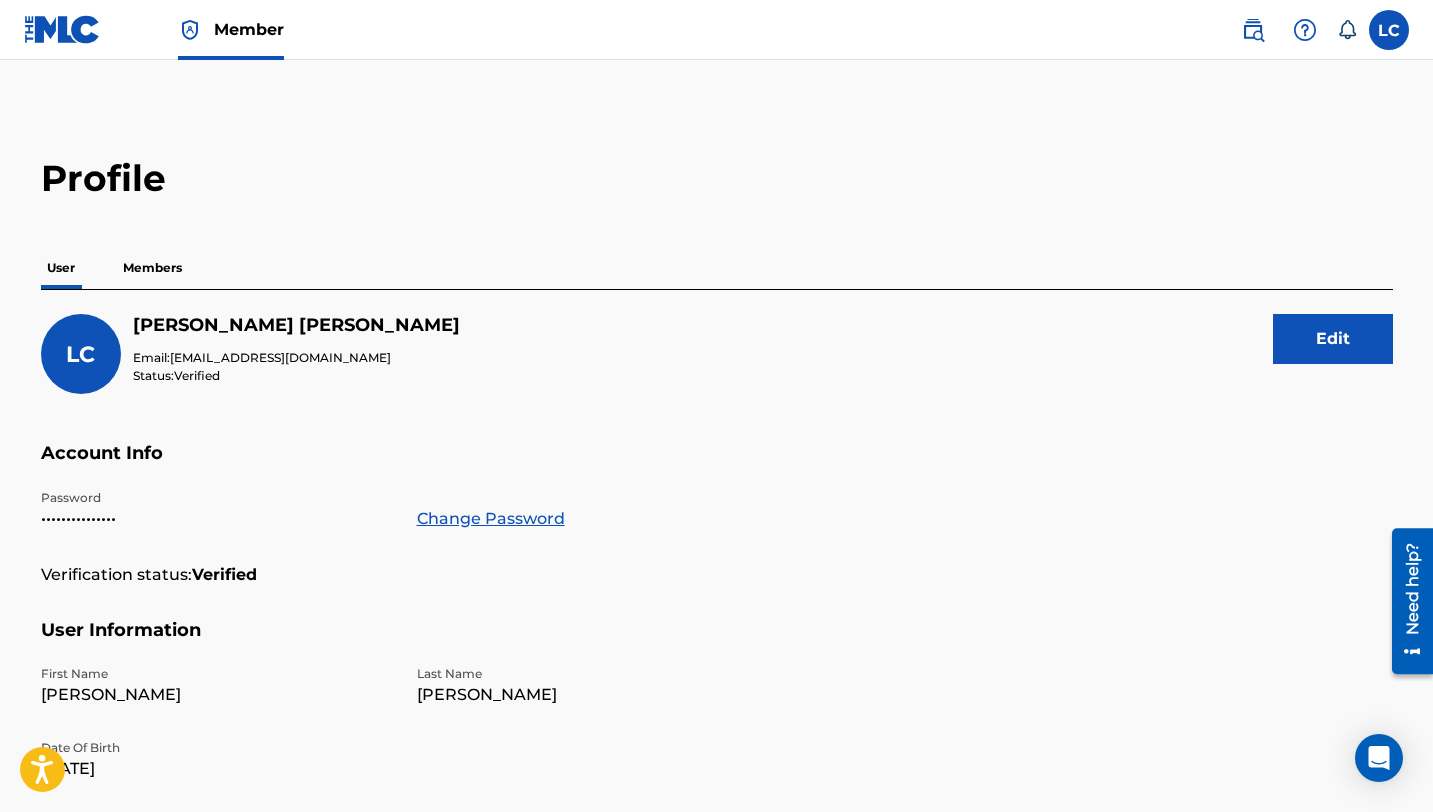 click on "Members" at bounding box center [152, 268] 